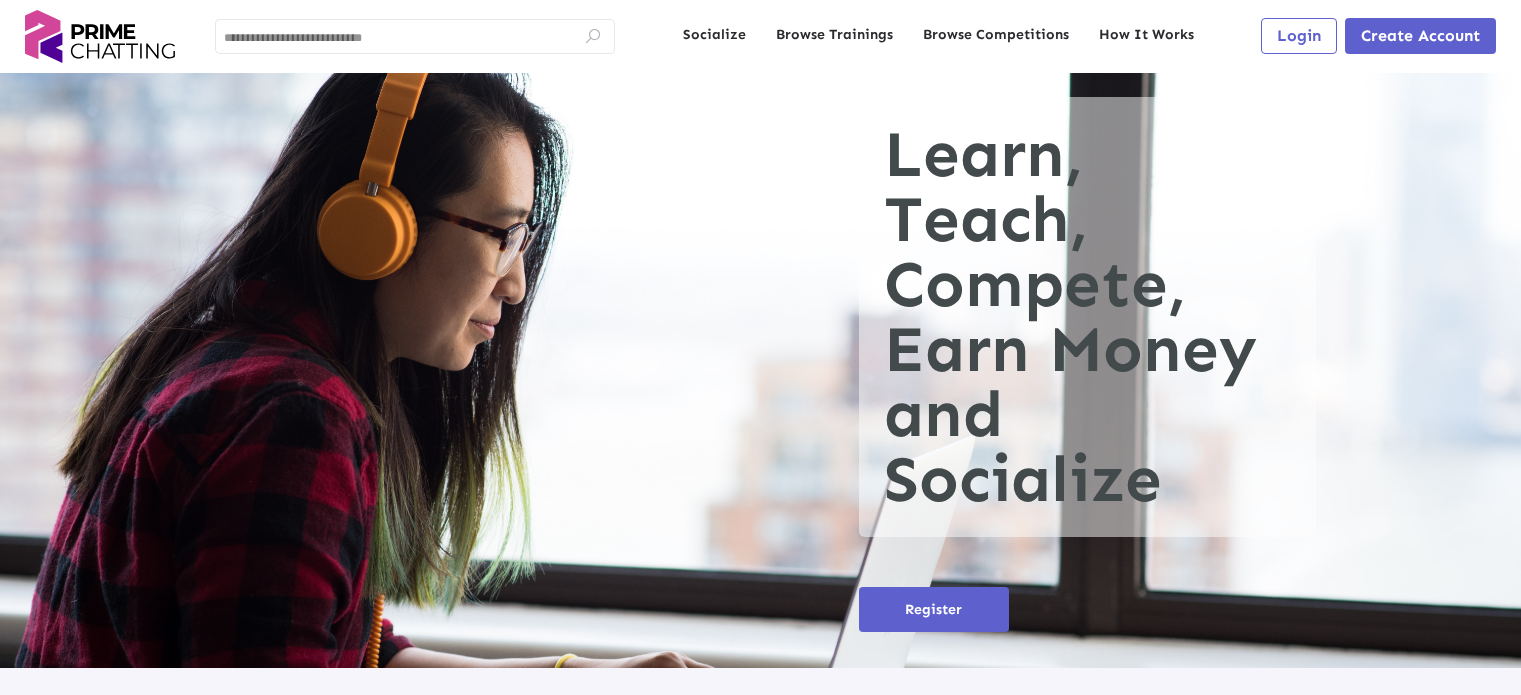 scroll, scrollTop: 0, scrollLeft: 0, axis: both 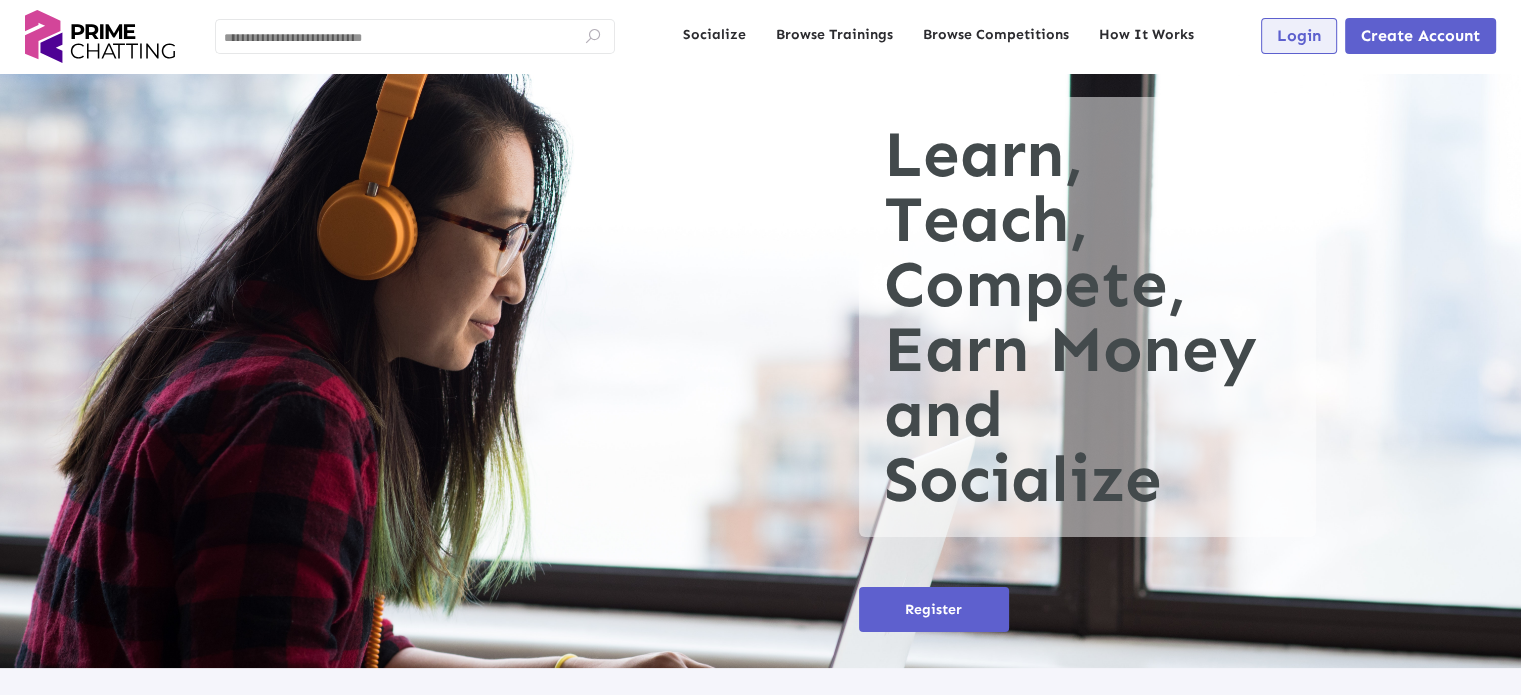 click on "Login" at bounding box center [1299, 36] 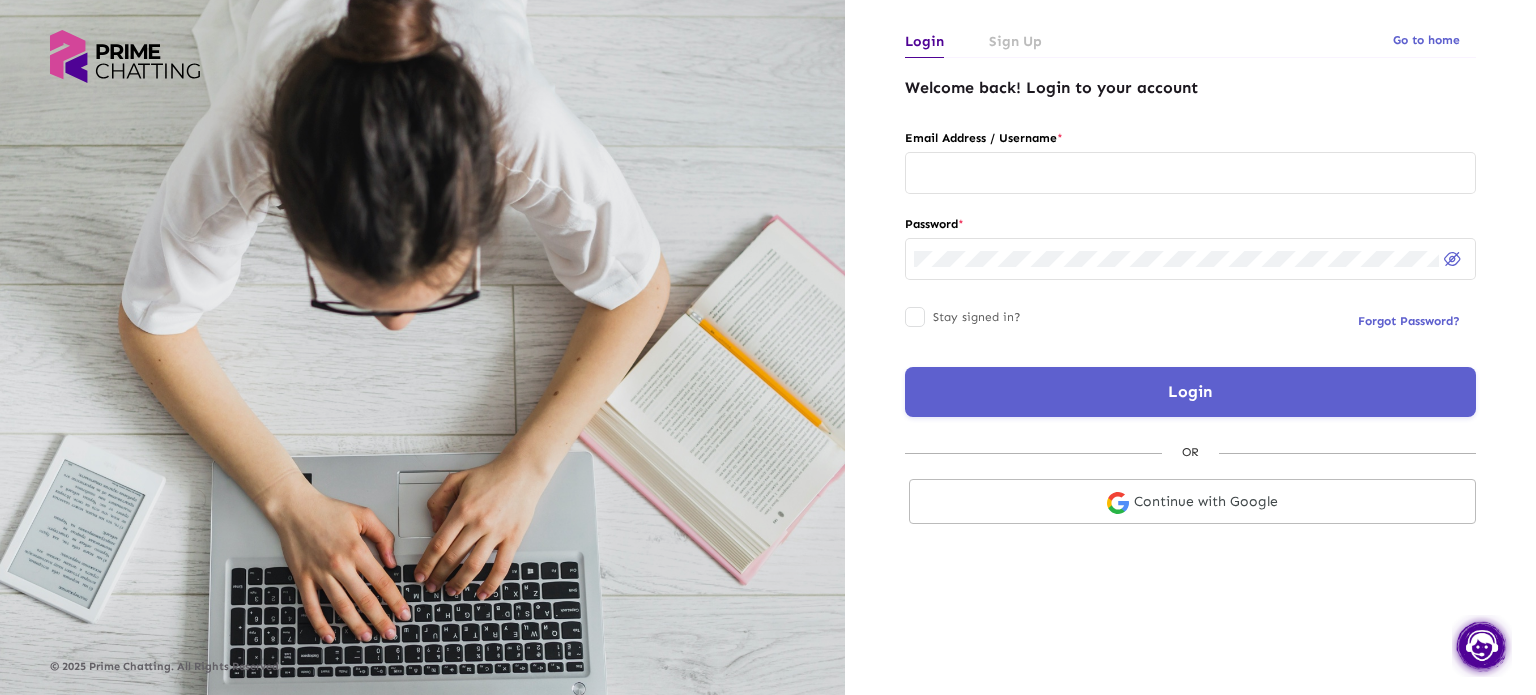 type on "********" 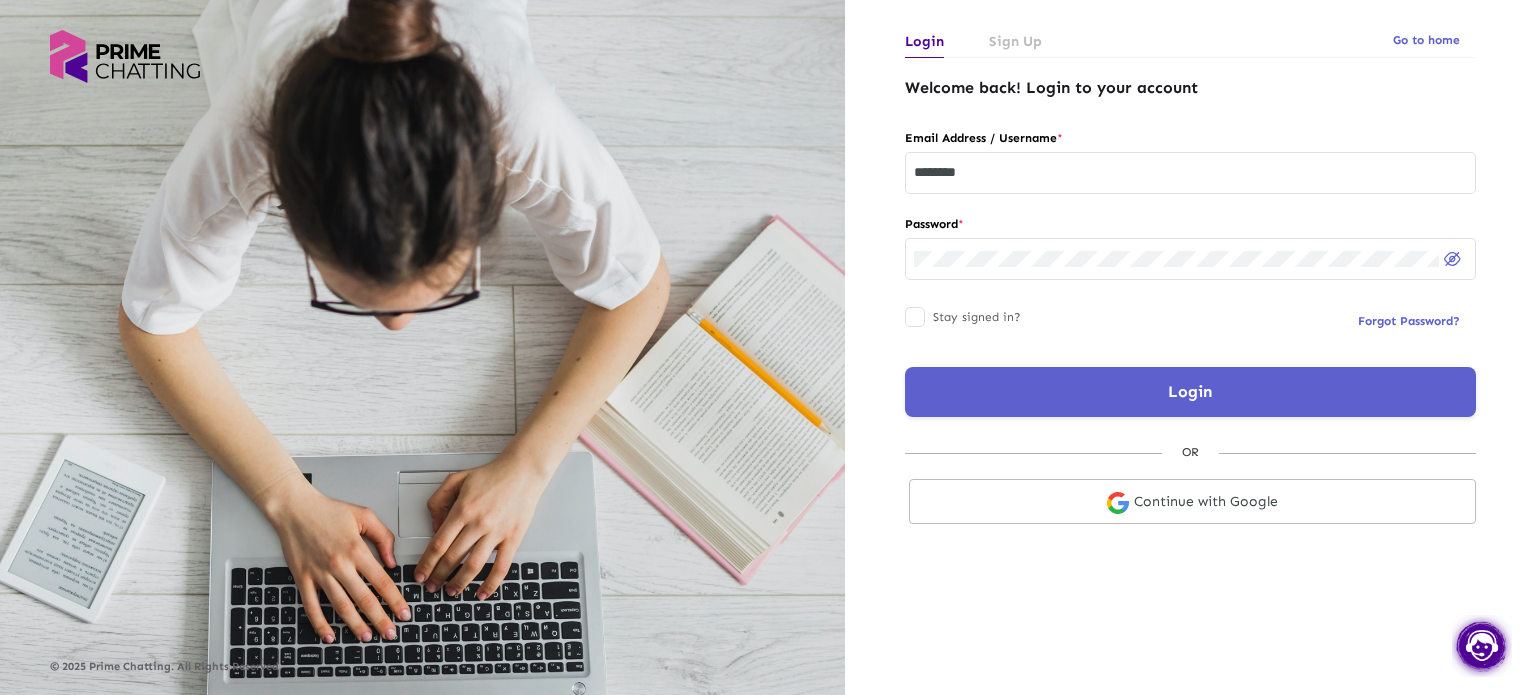 click on "Sign Up" 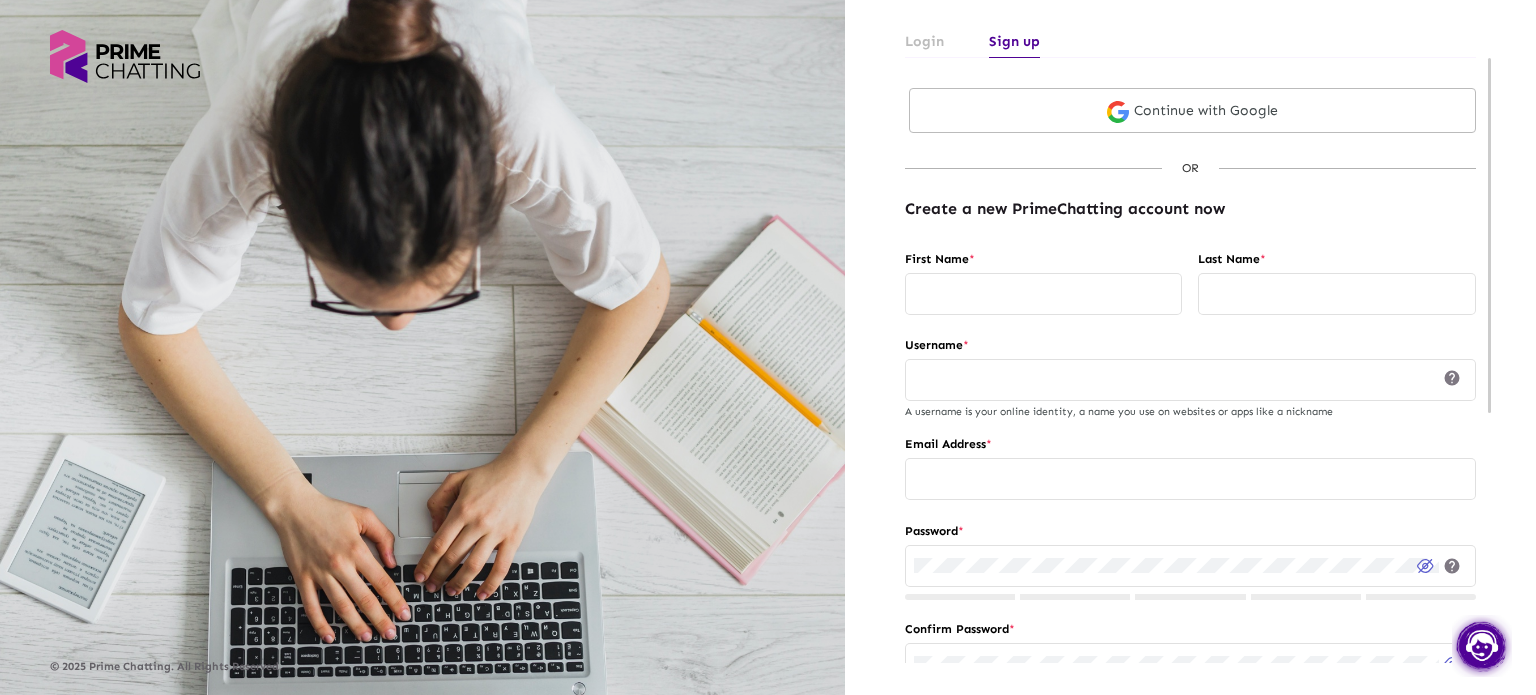 type on "********" 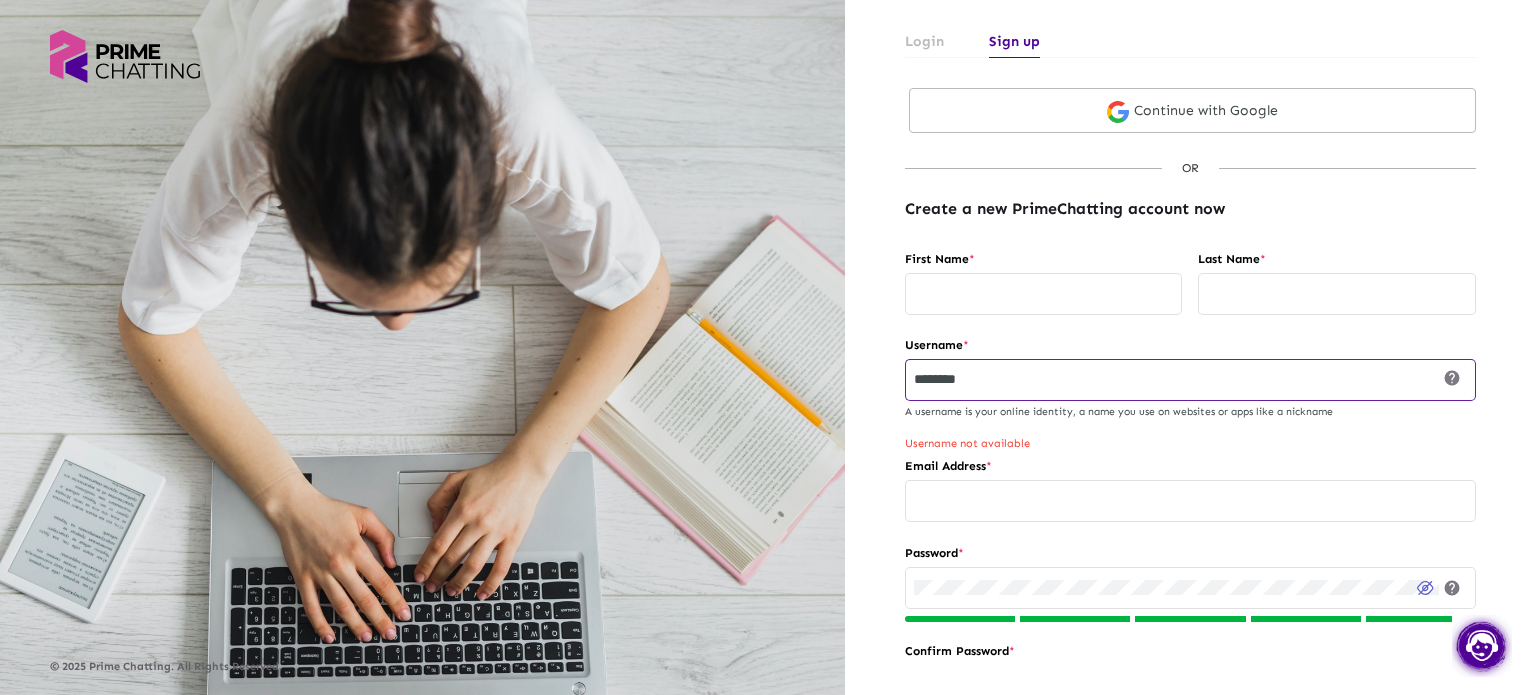 click on "Login" 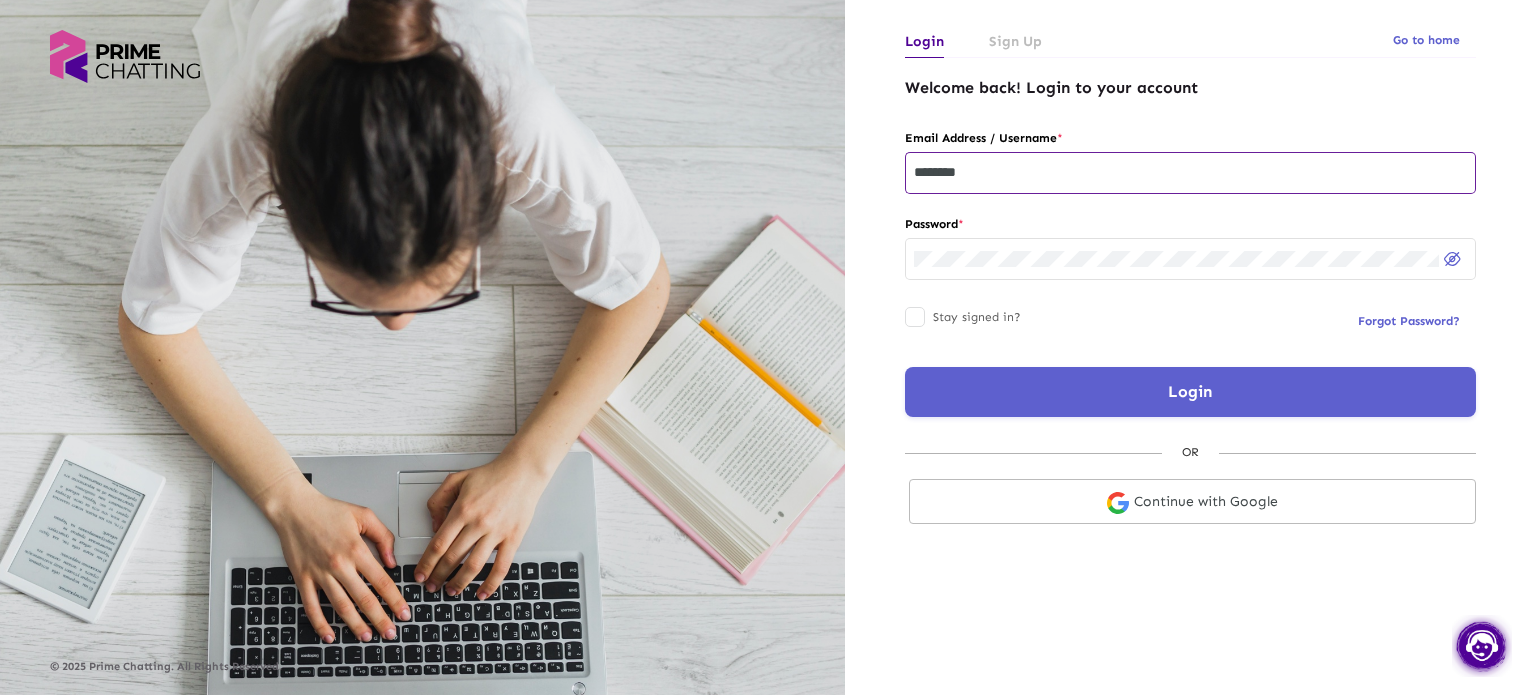 click on "********" at bounding box center (1190, 173) 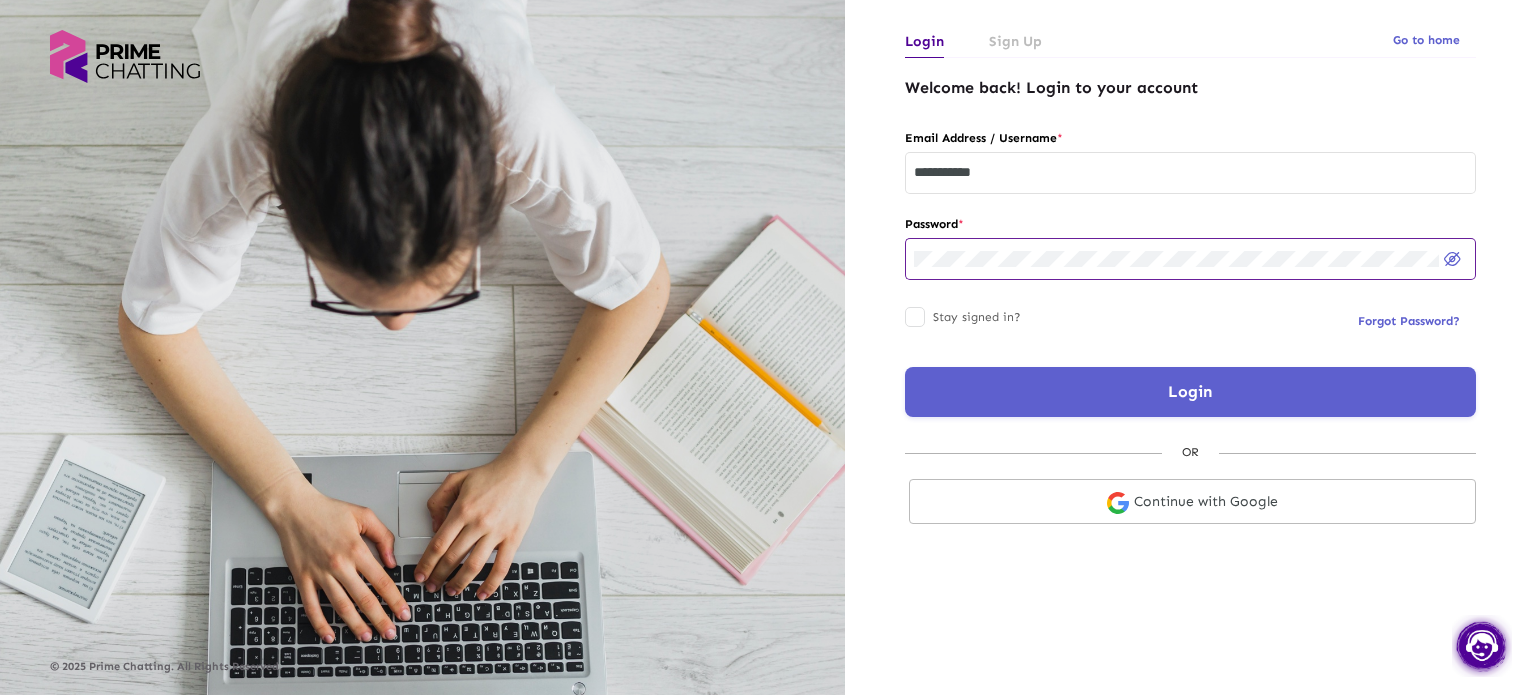 click 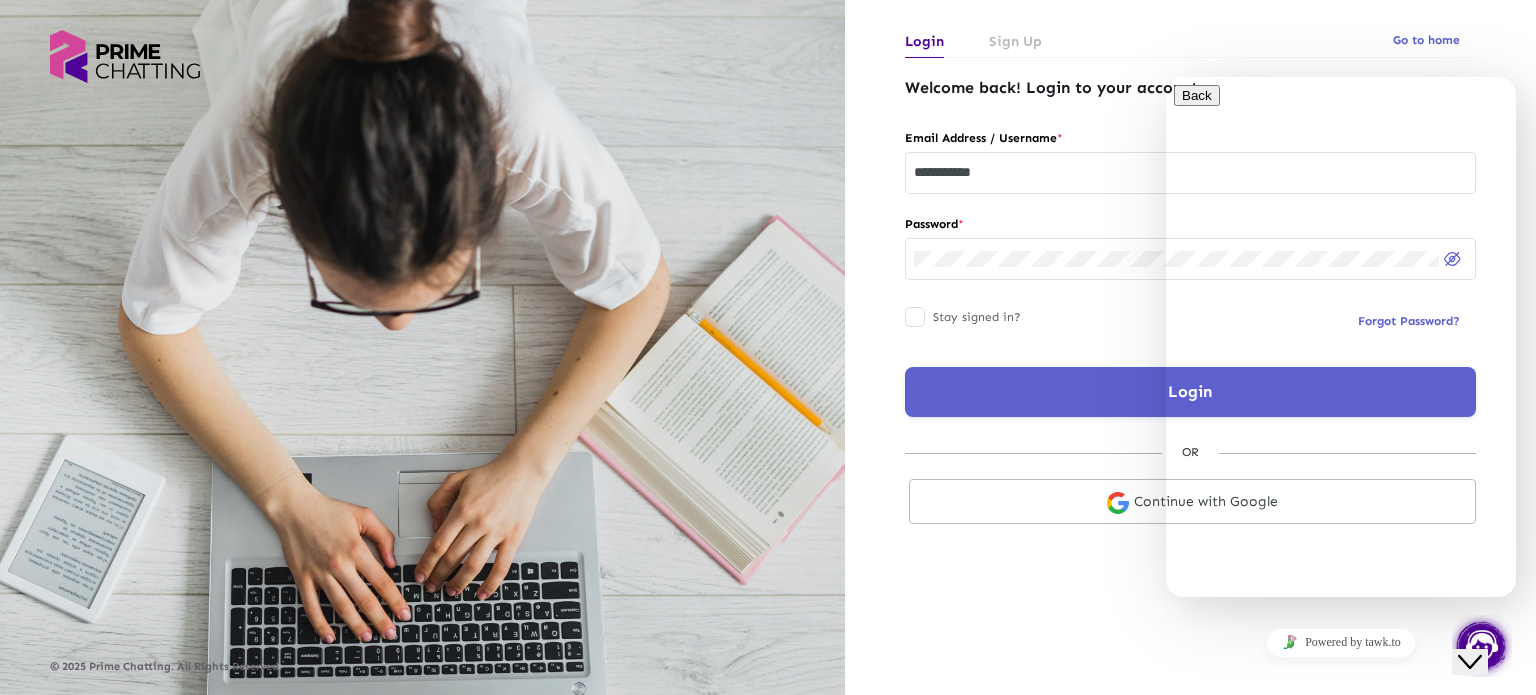 click on "Close Chat This icon closes the chat window." at bounding box center (1470, 662) 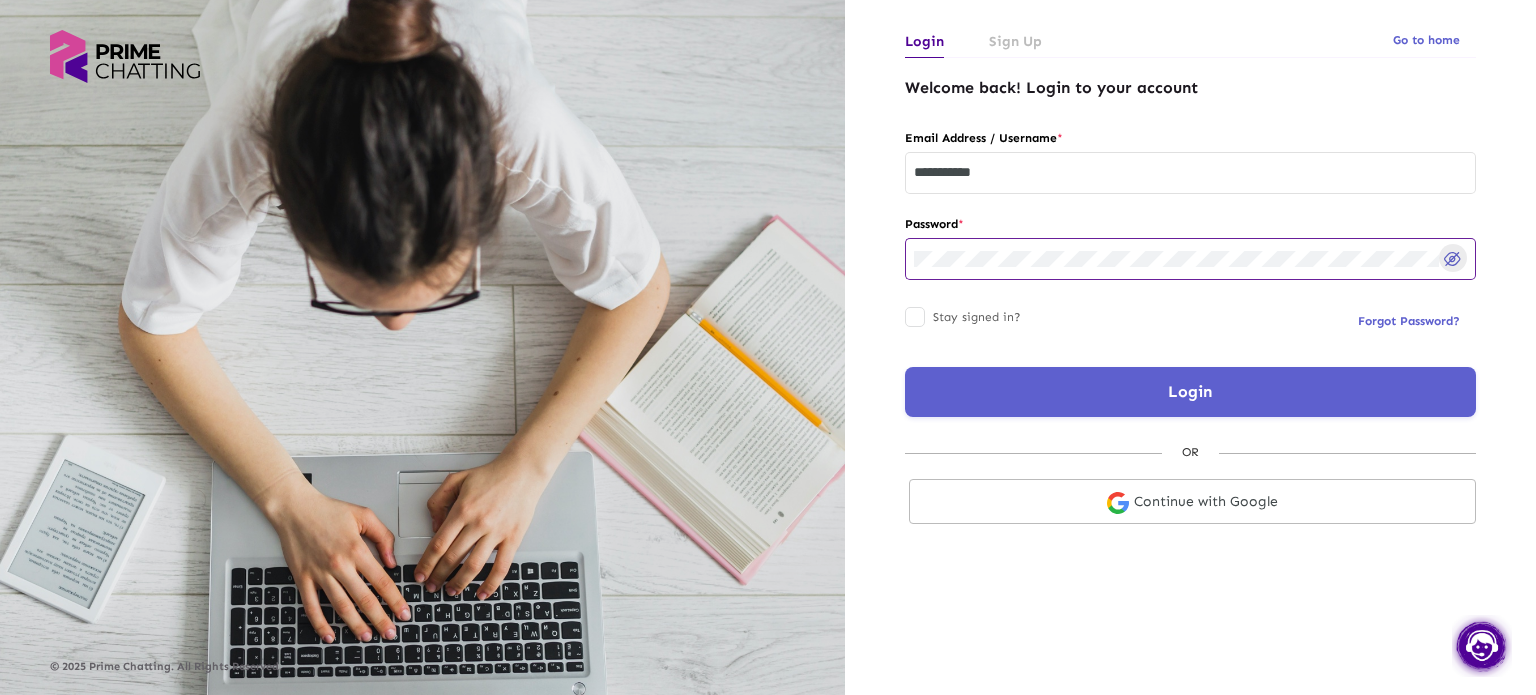 click 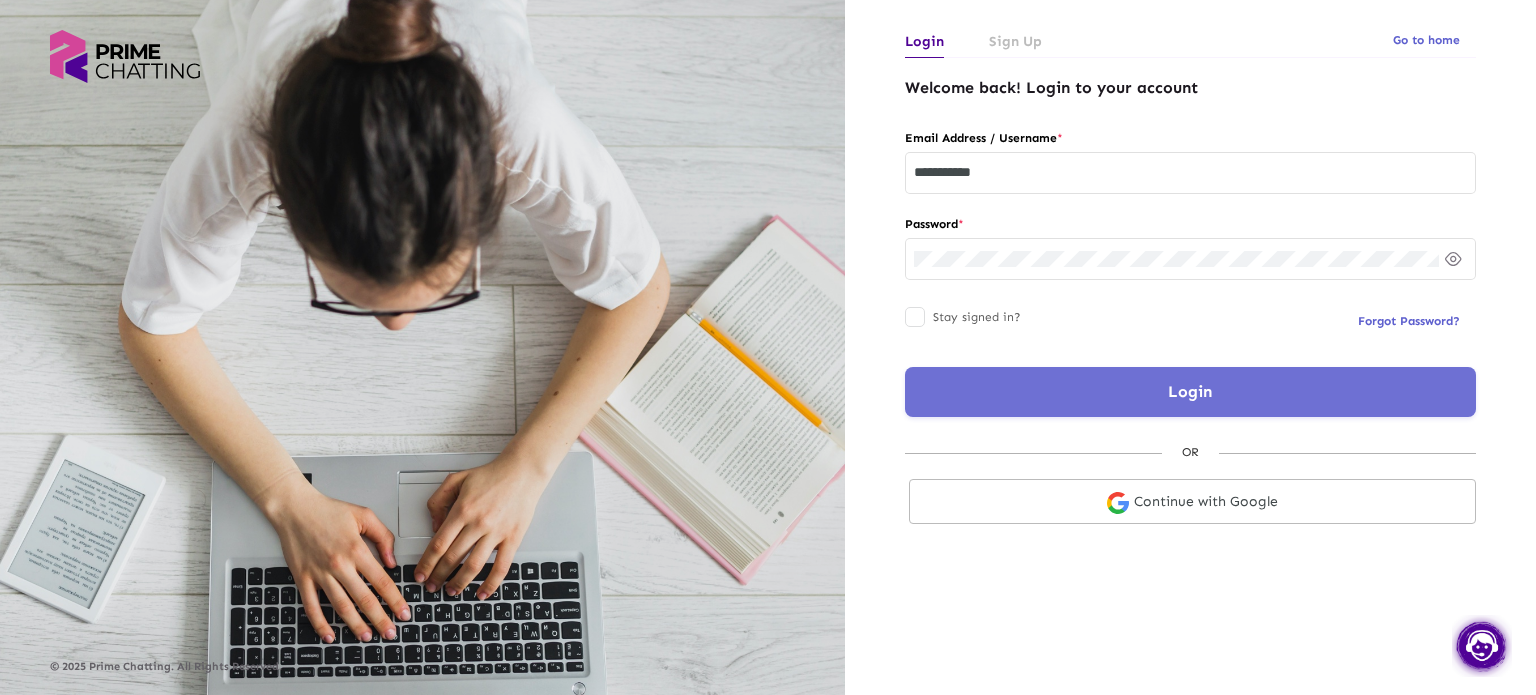 click on "Login" 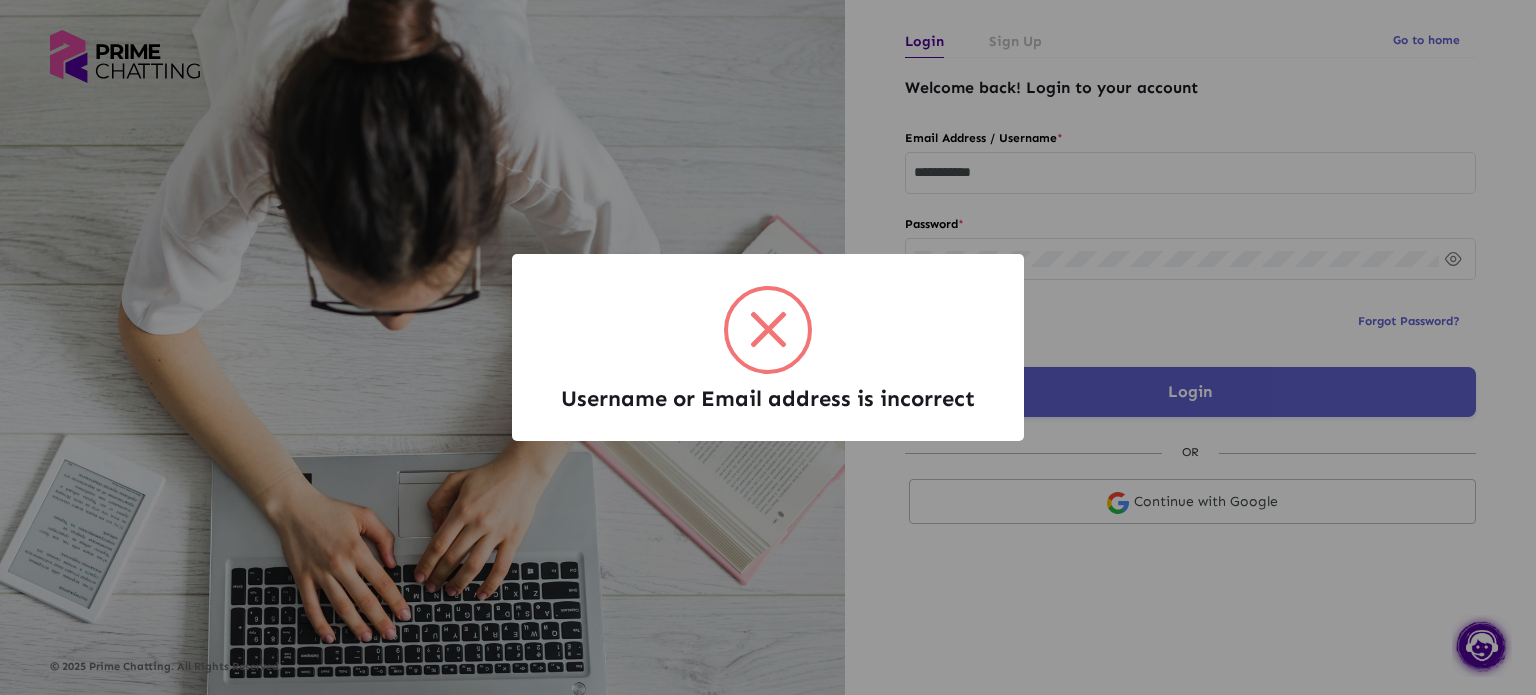 click on "Username or Email address is incorrect  × OK Cancel" at bounding box center [768, 347] 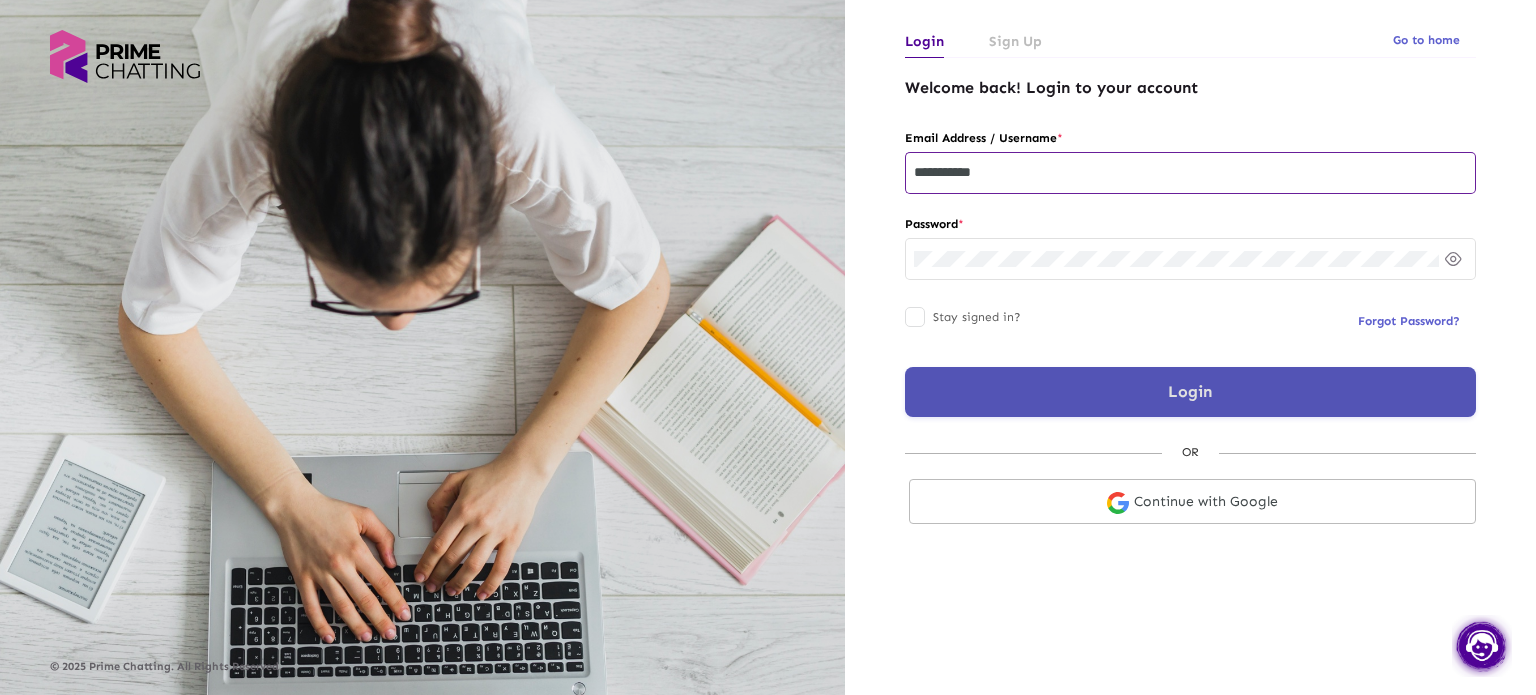 click on "**********" 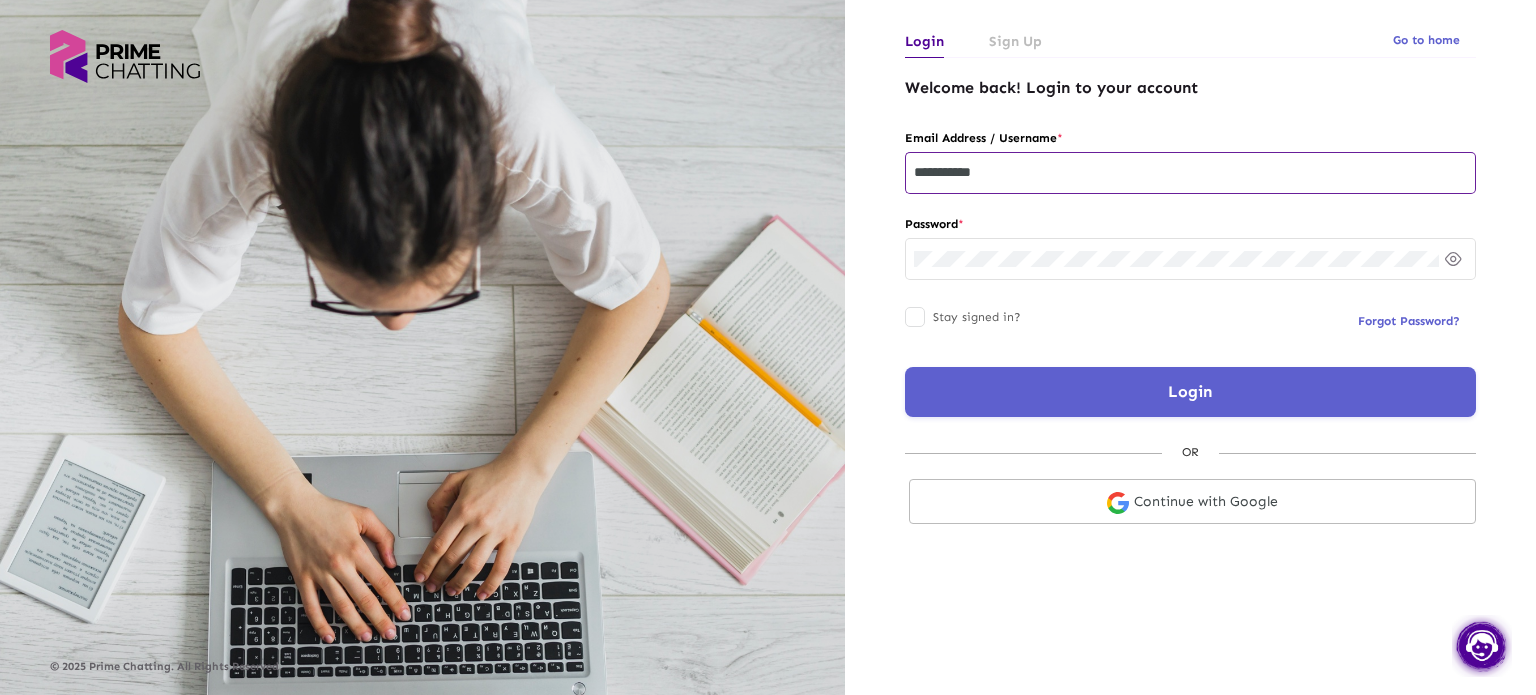paste on "**********" 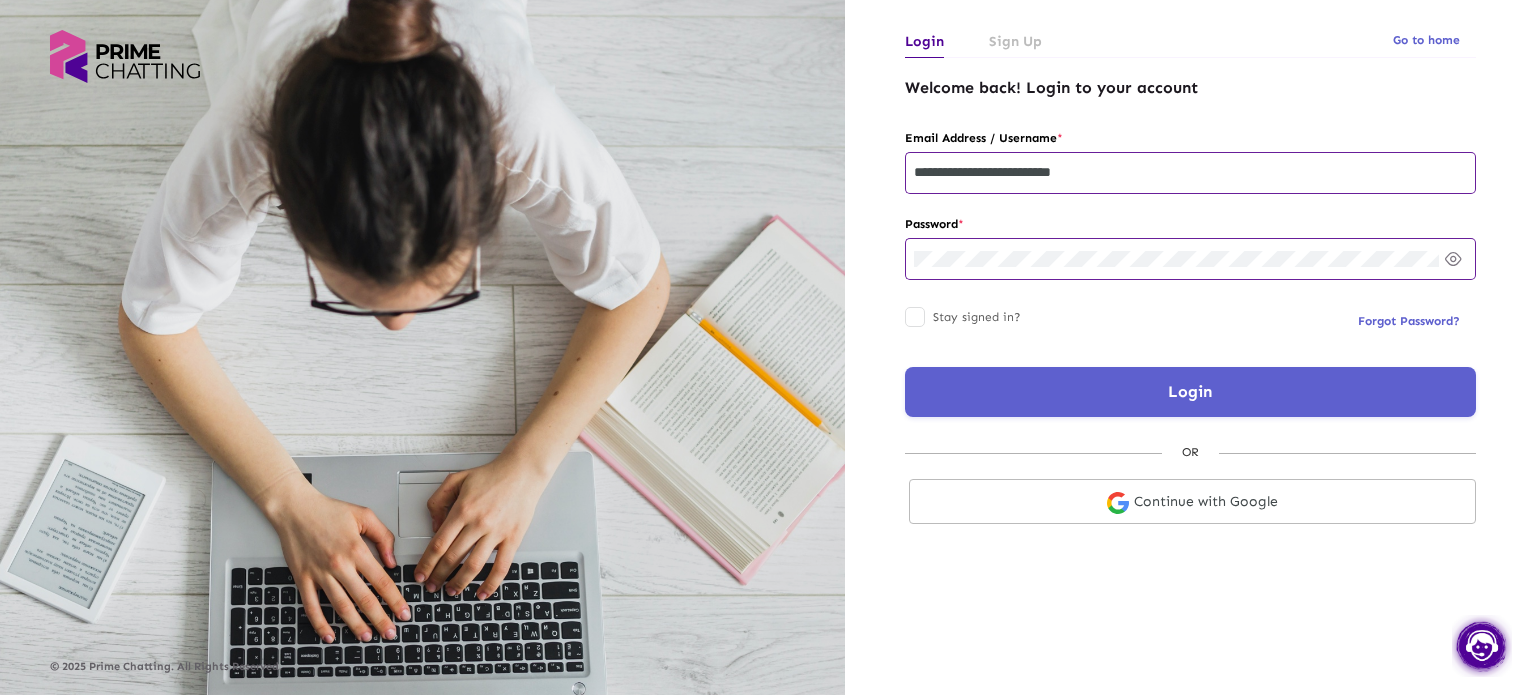 type on "**********" 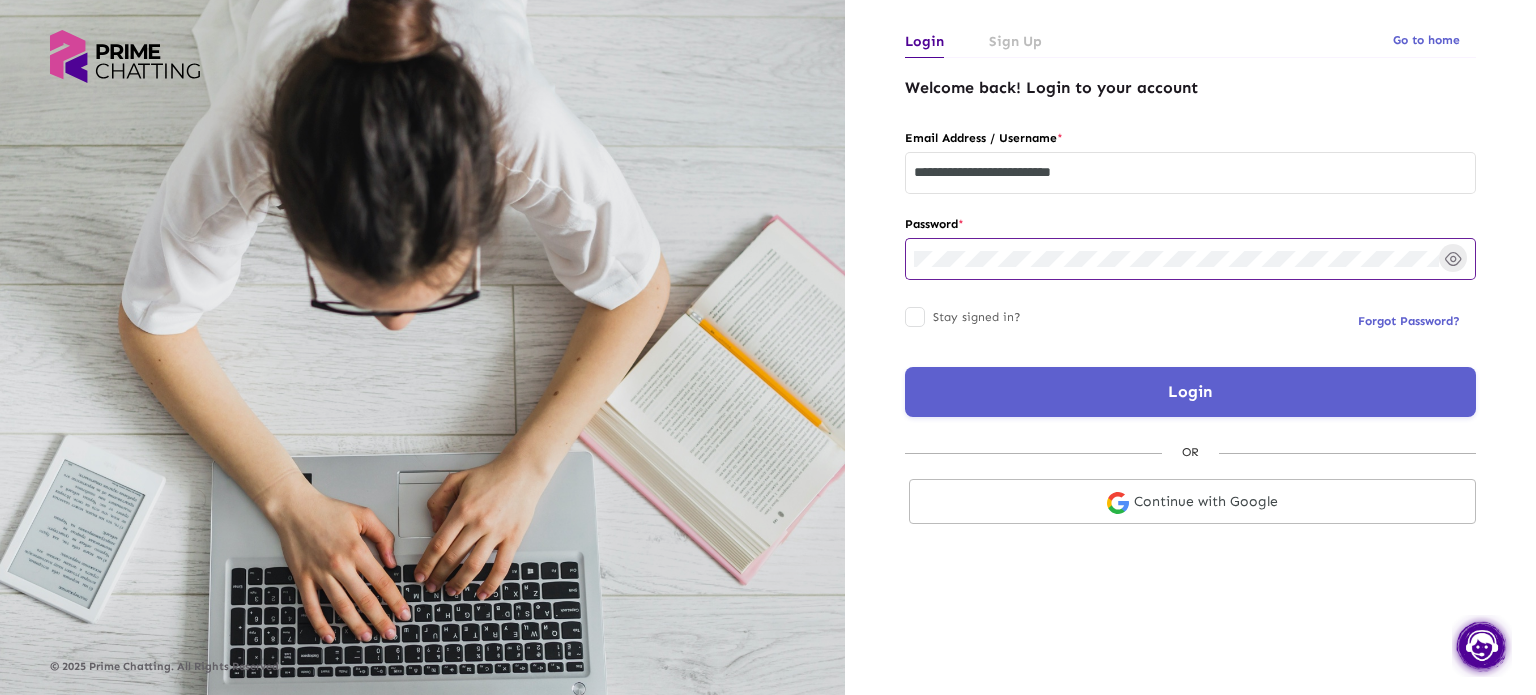 click 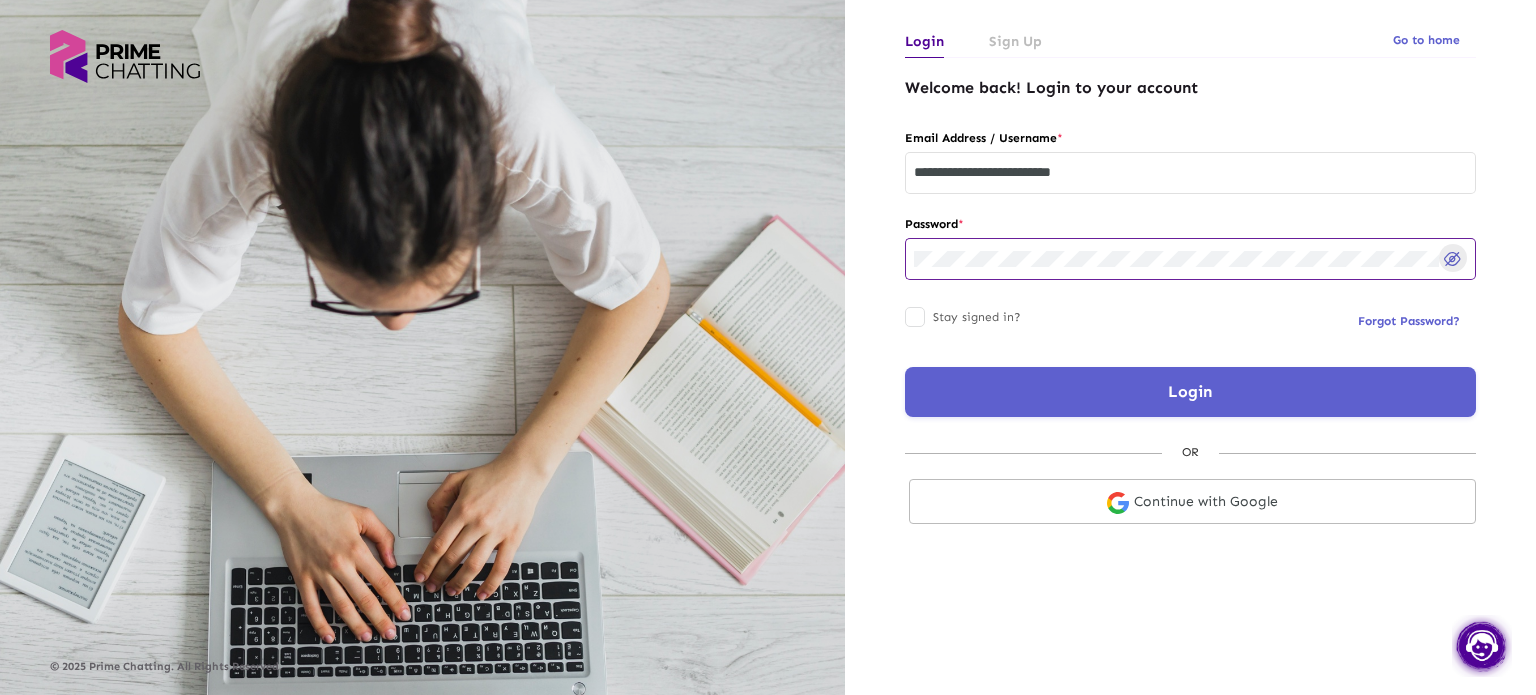click 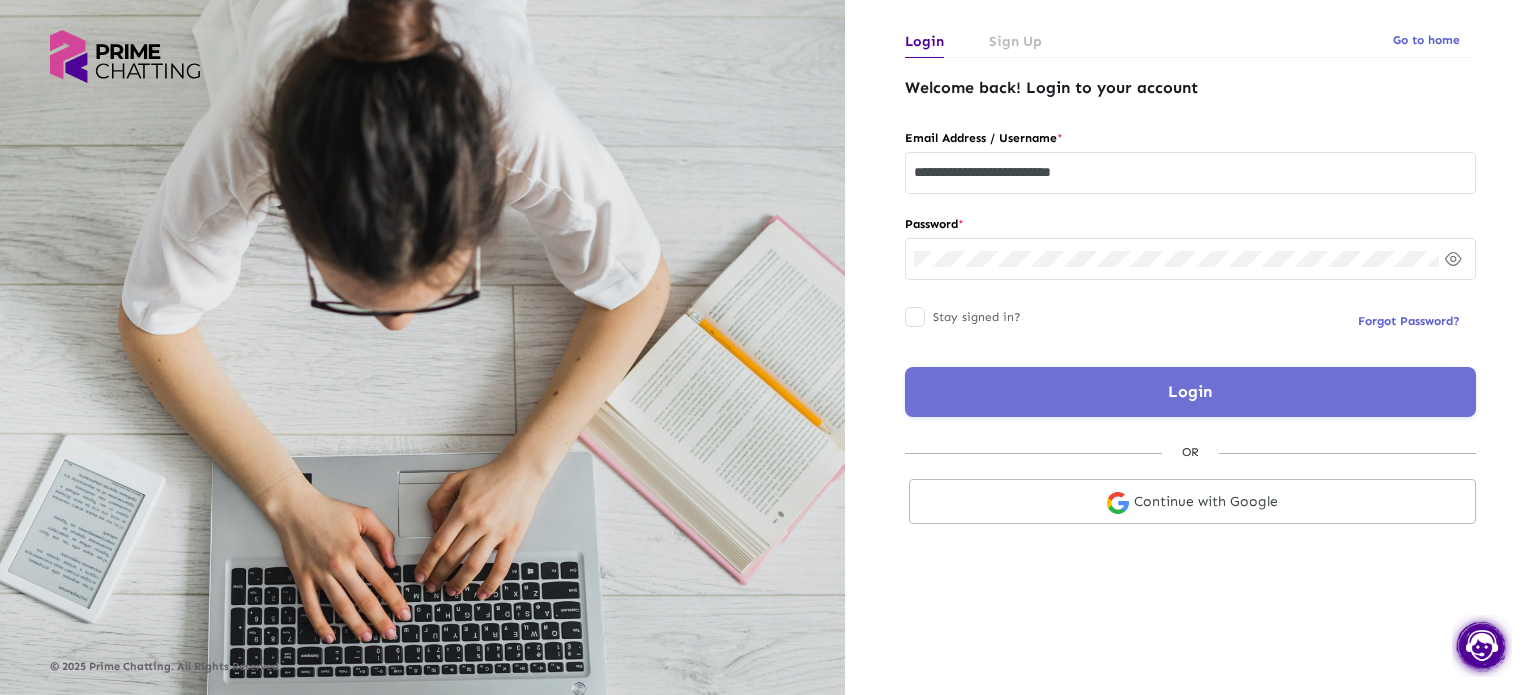 click on "Login" 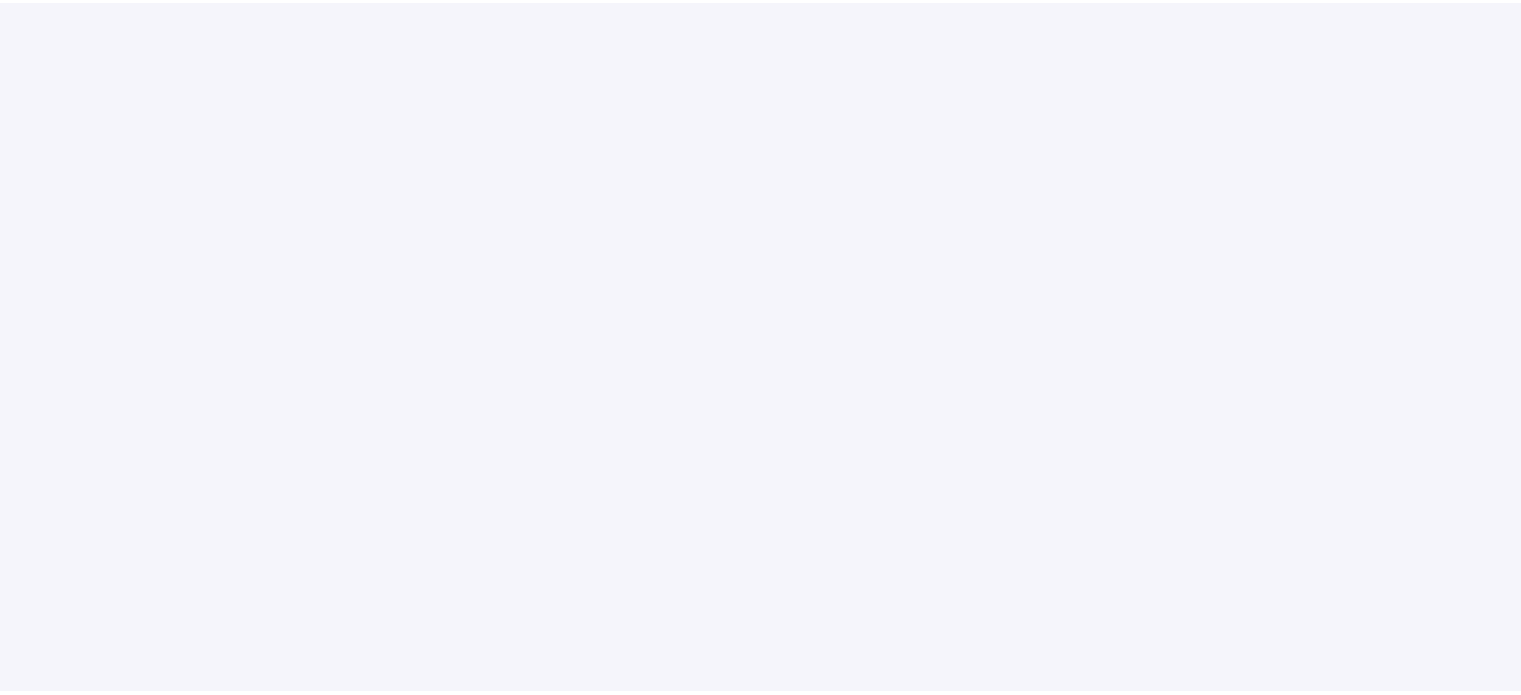 scroll, scrollTop: 0, scrollLeft: 0, axis: both 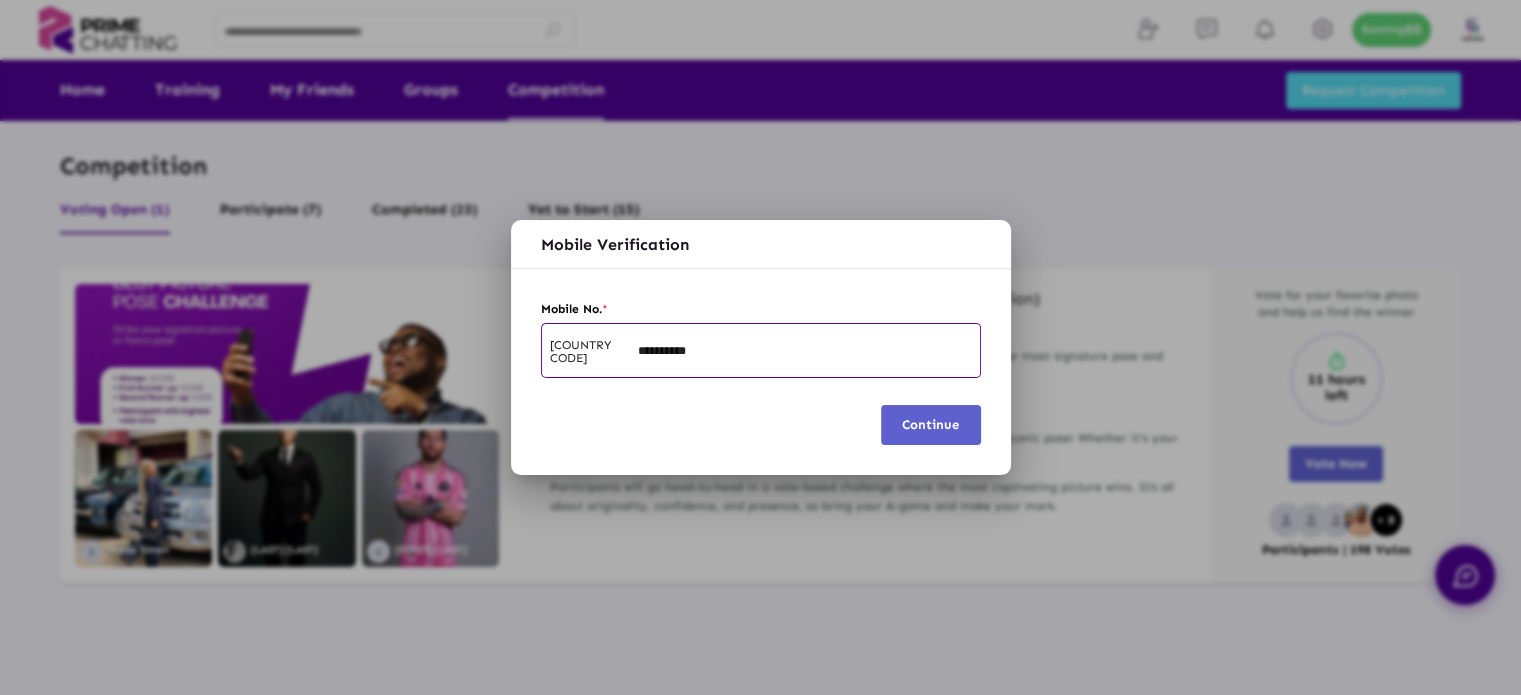 type on "**********" 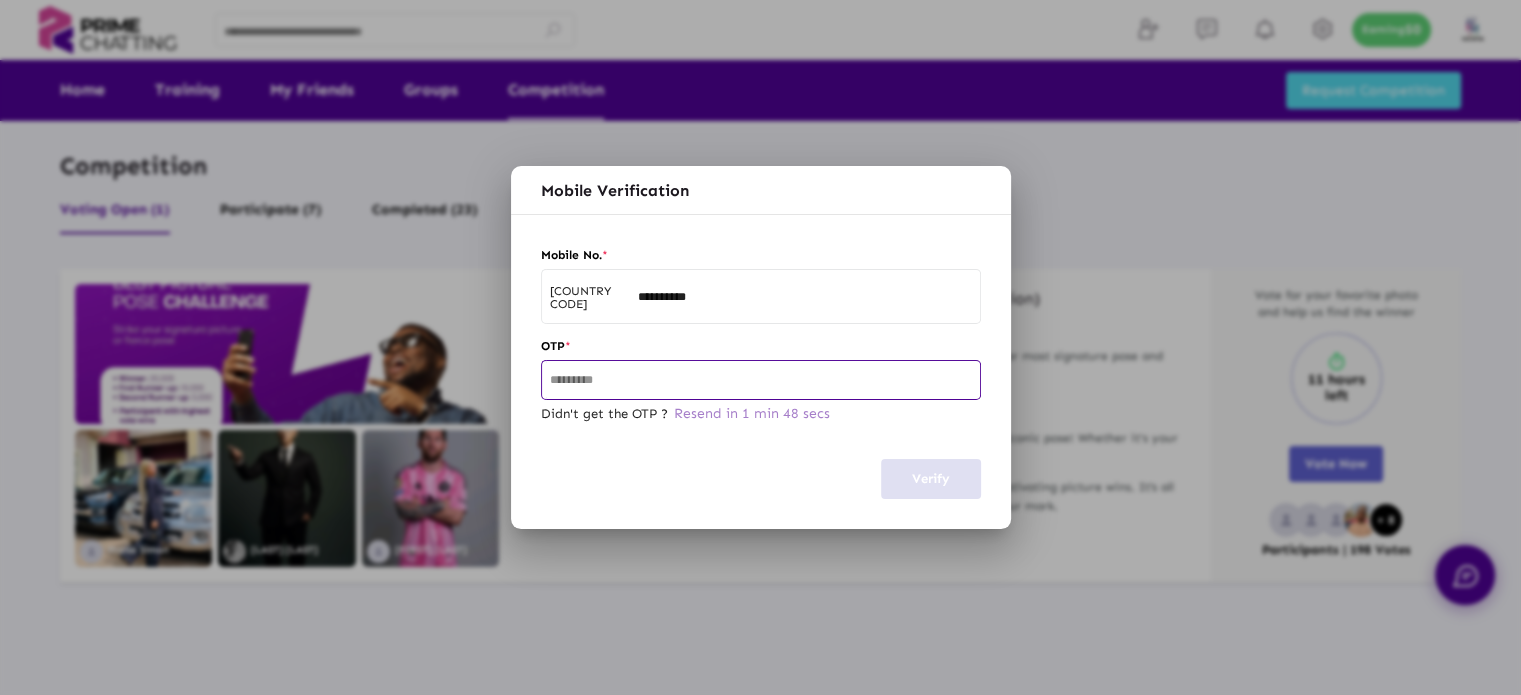 click at bounding box center [761, 381] 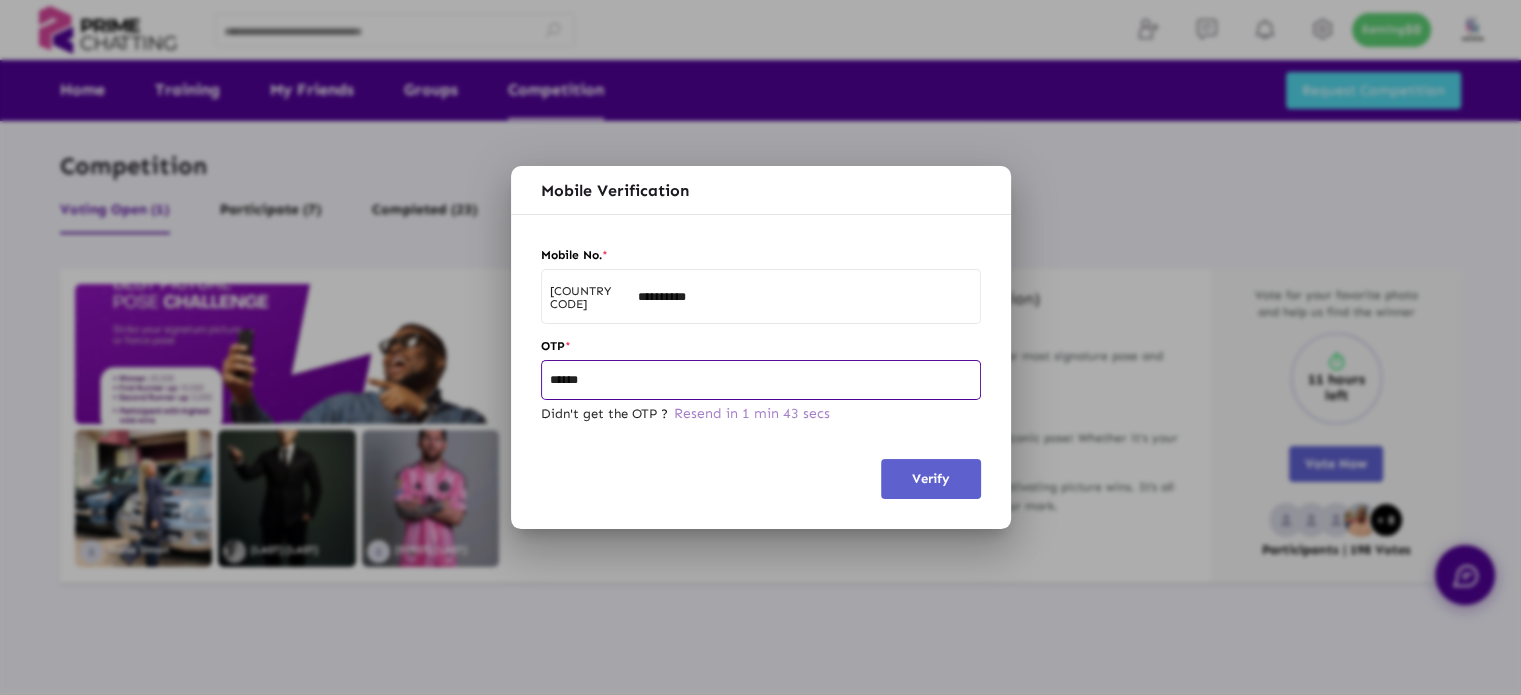 type on "******" 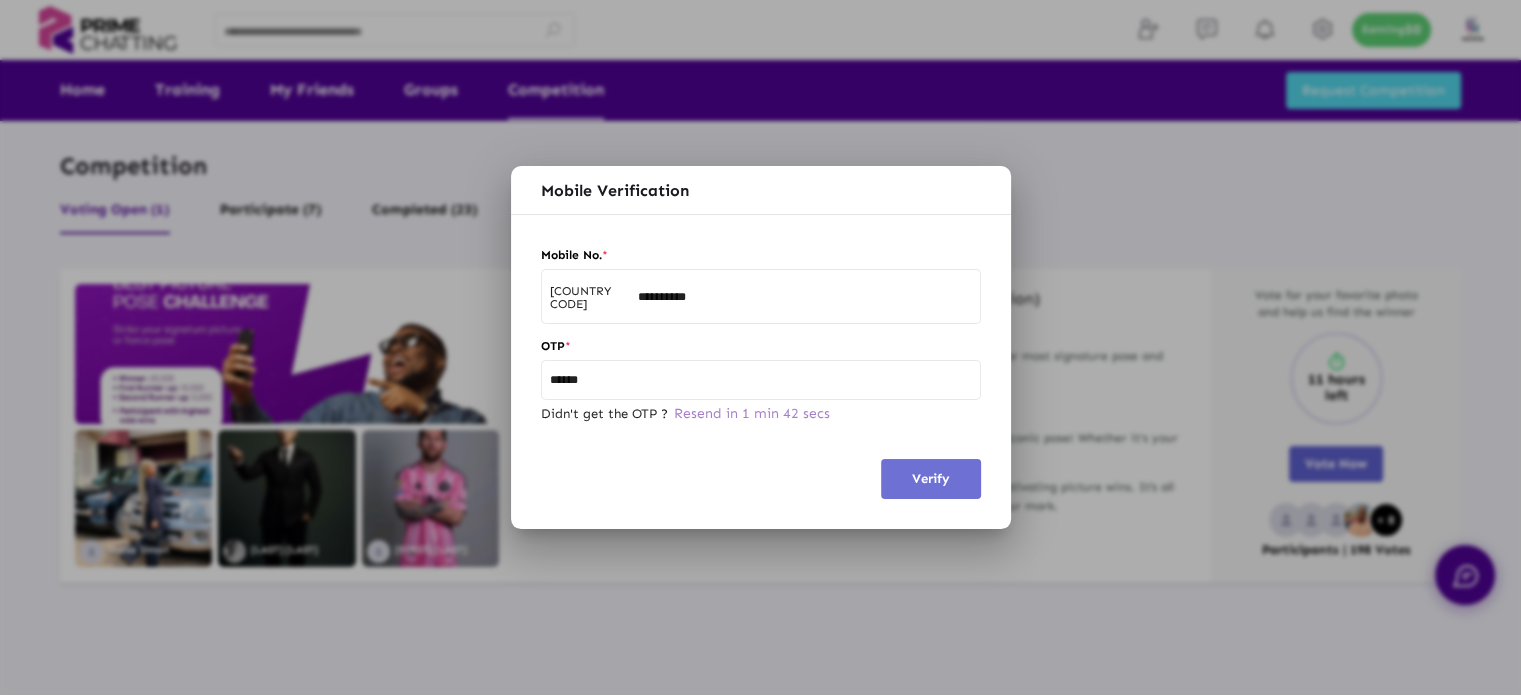click on "Verify" at bounding box center [931, 479] 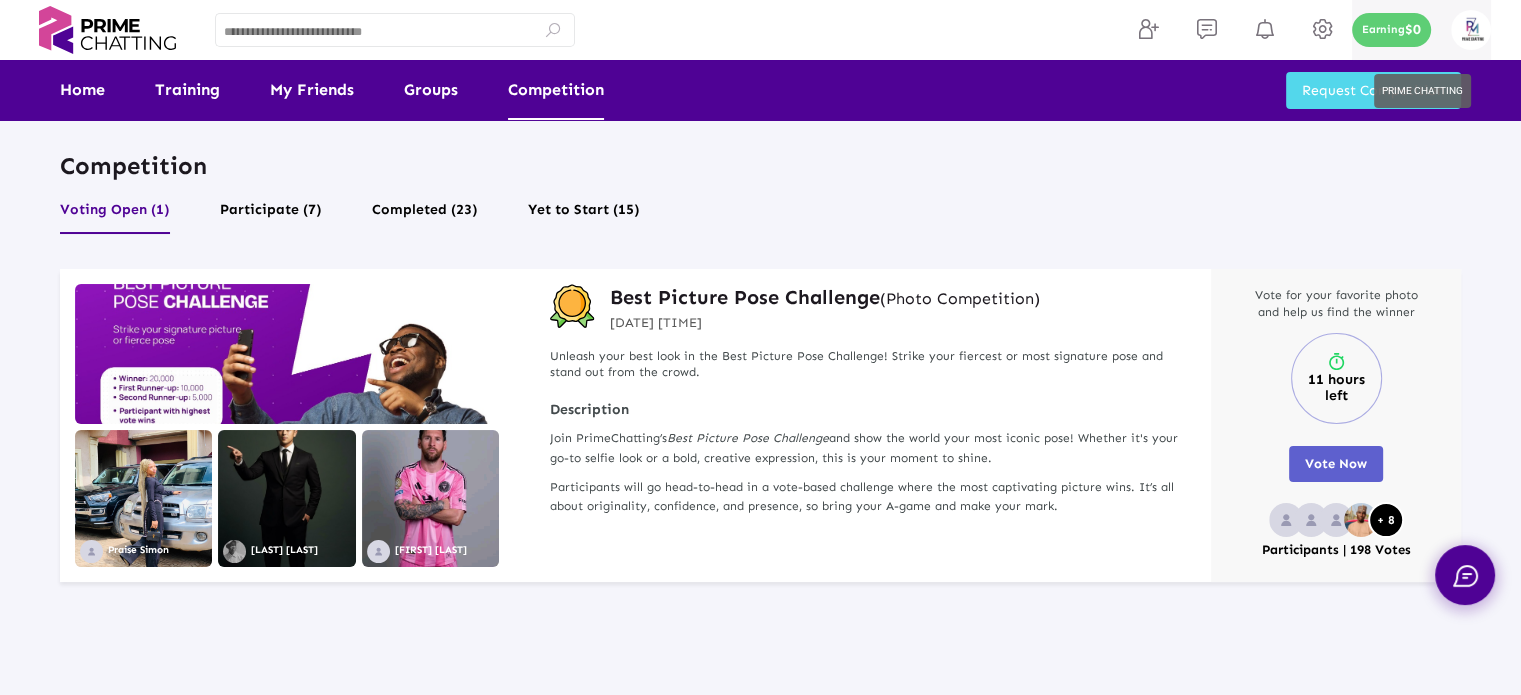 click at bounding box center (1471, 30) 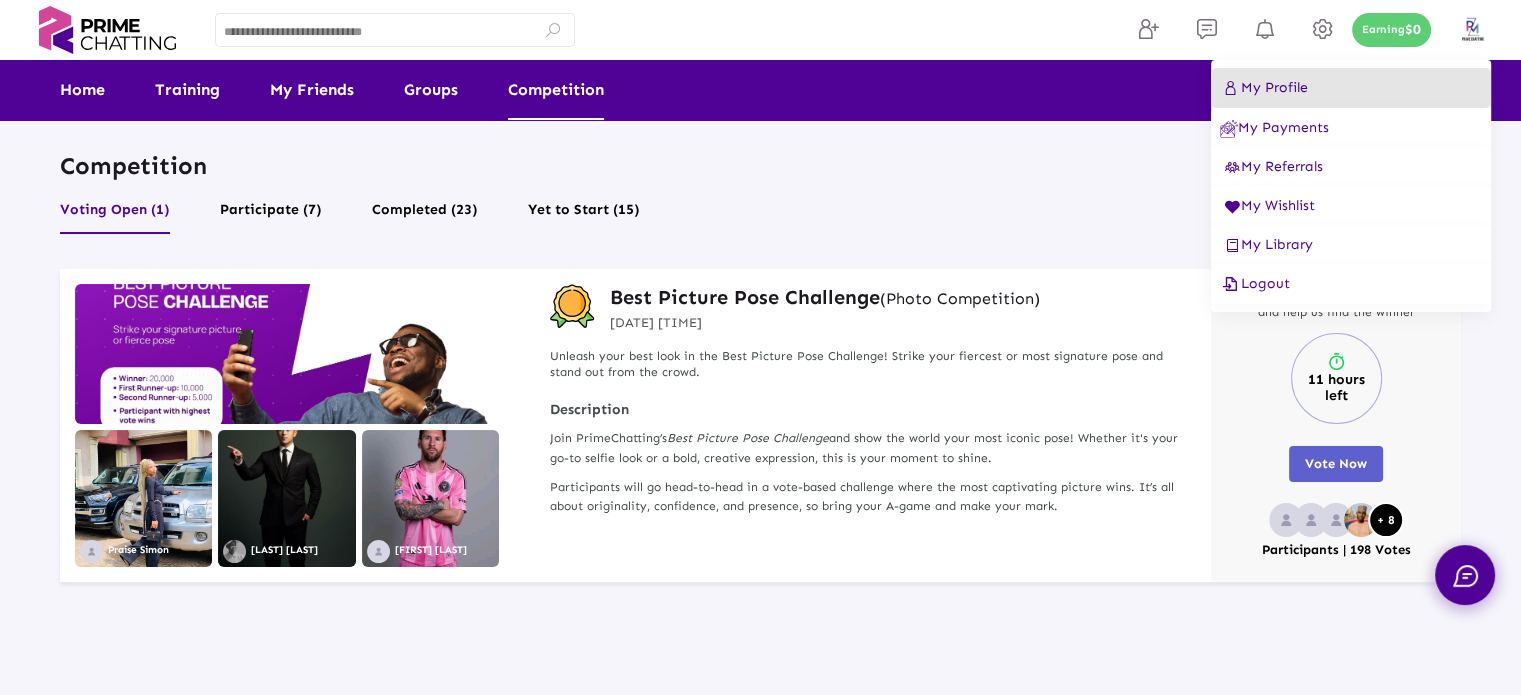 click on "My Profile" at bounding box center [1351, 88] 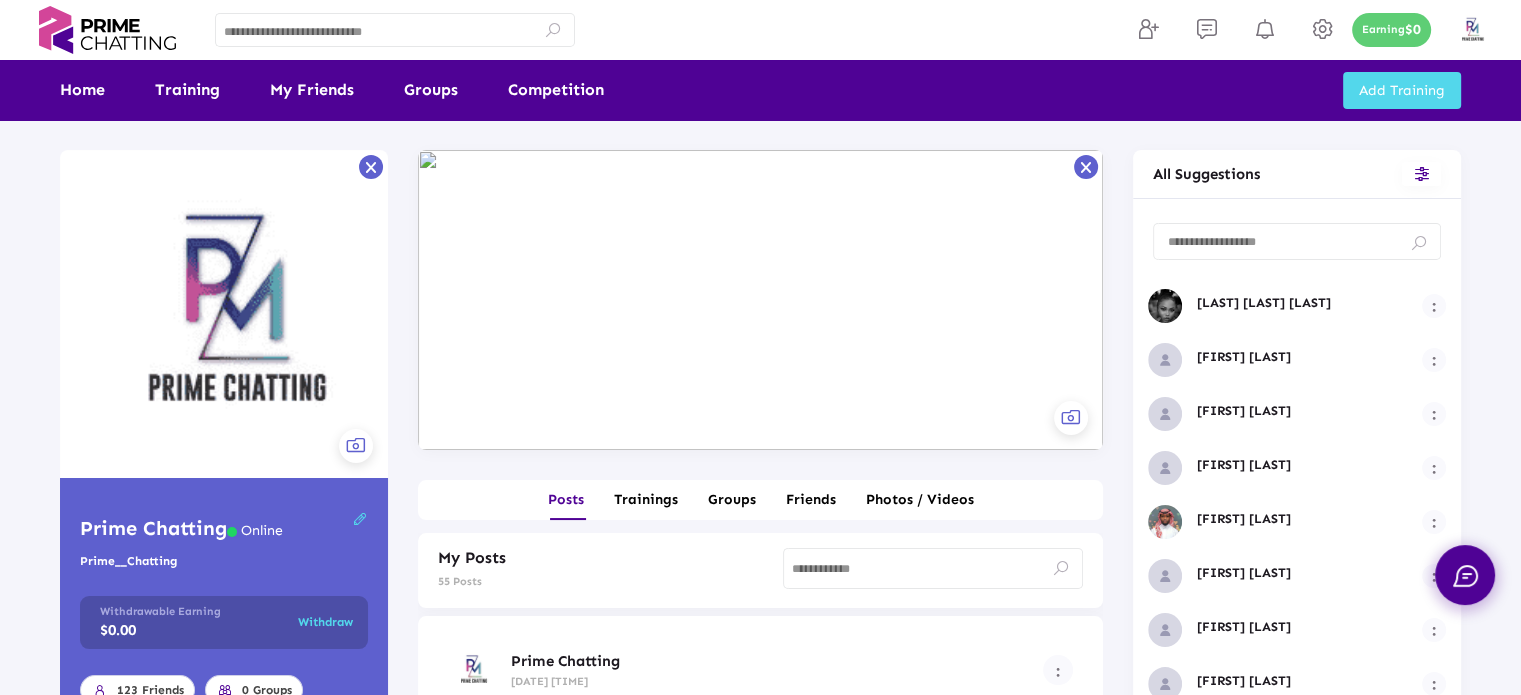 click on "Home Training My Friends Groups Competition Earning $0 Add Training" at bounding box center [760, 90] 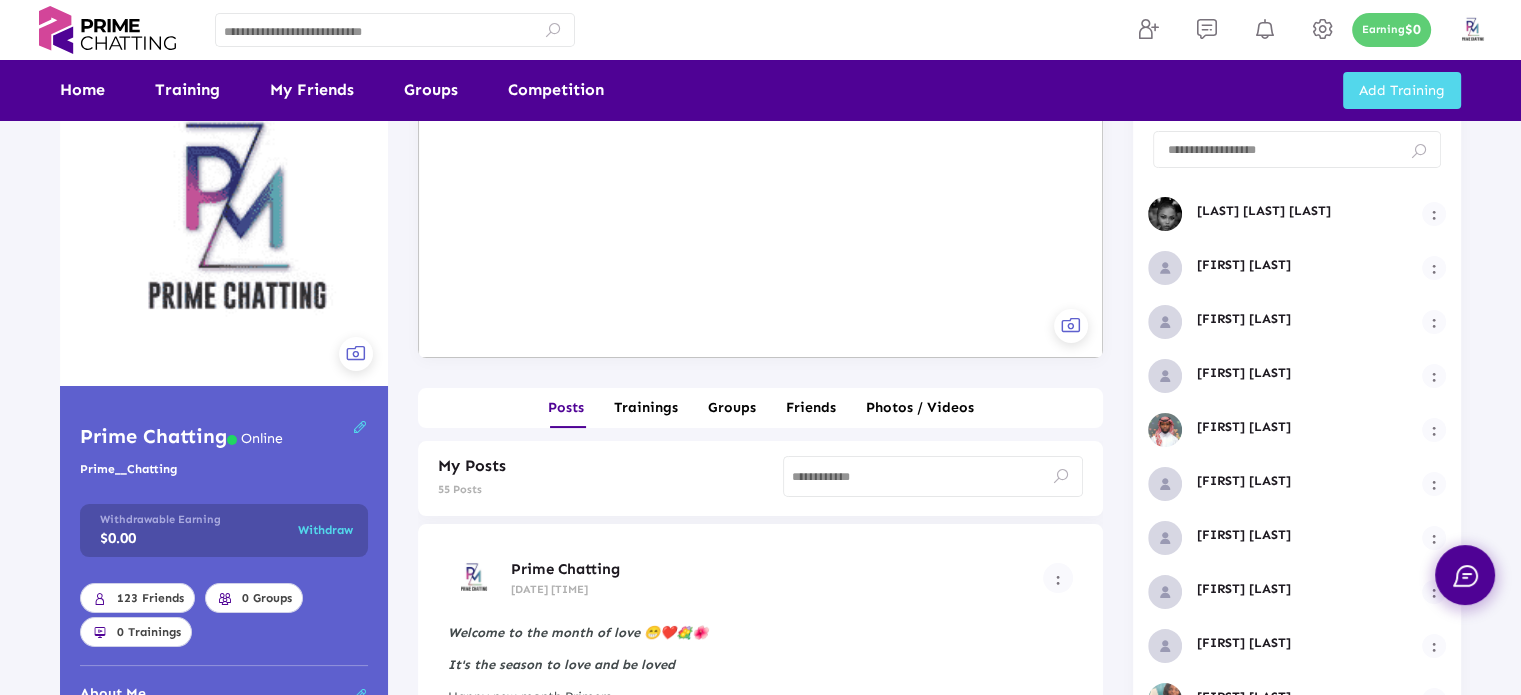 scroll, scrollTop: 0, scrollLeft: 0, axis: both 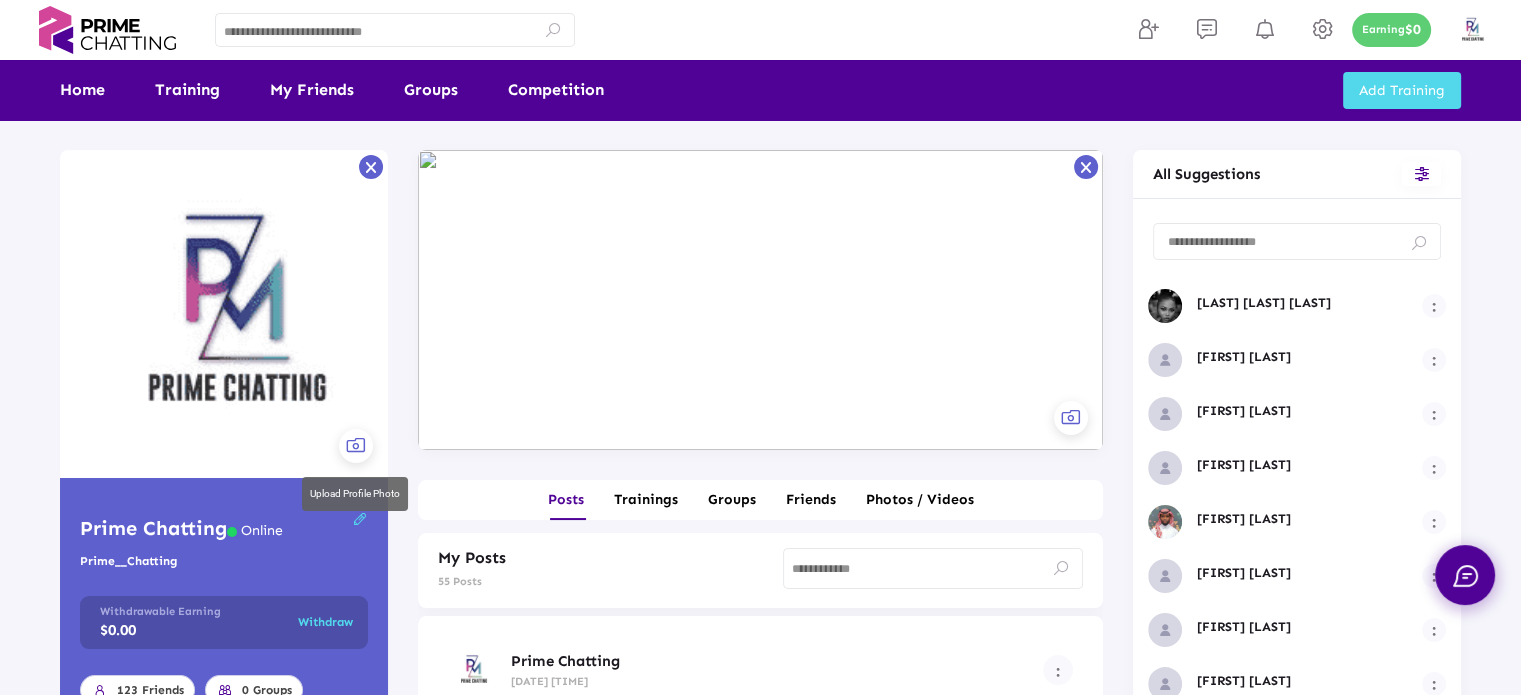 click 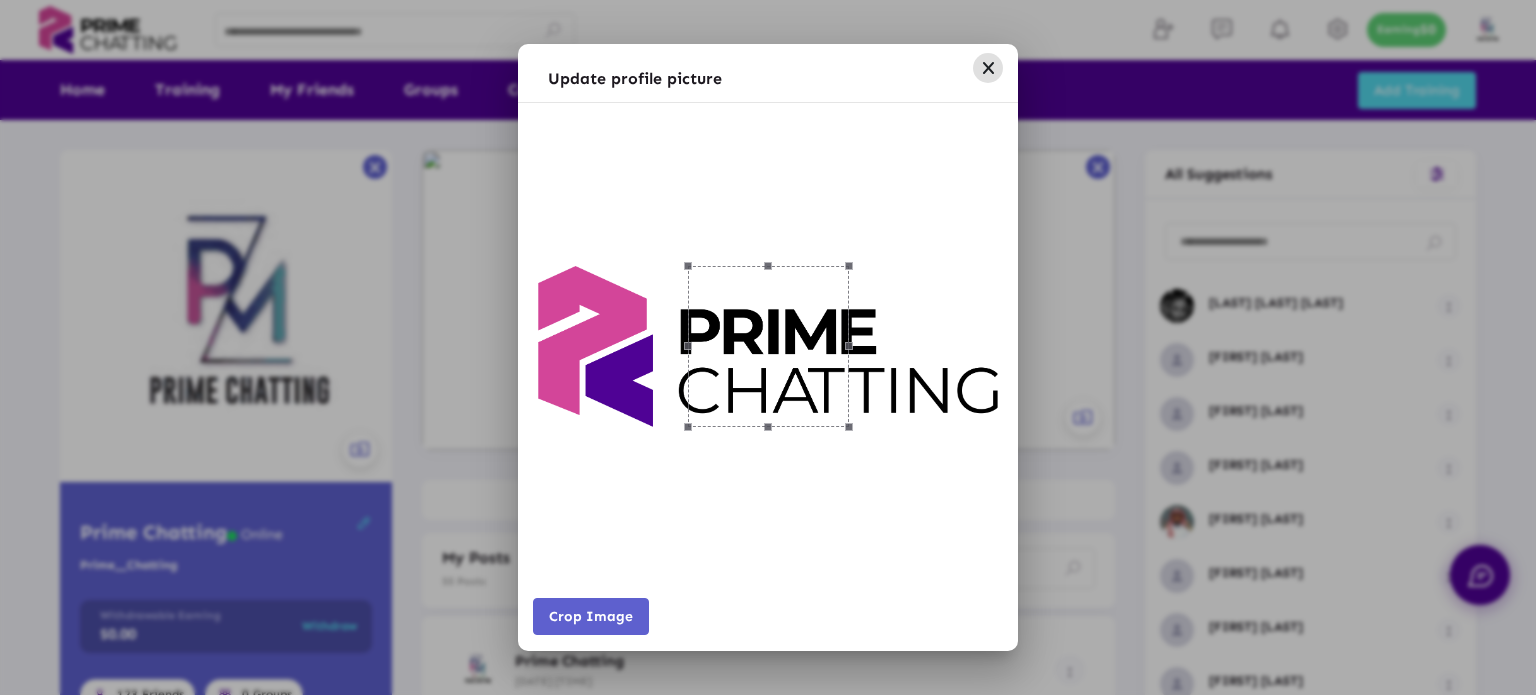 drag, startPoint x: 692, startPoint y: 270, endPoint x: 526, endPoint y: 272, distance: 166.01205 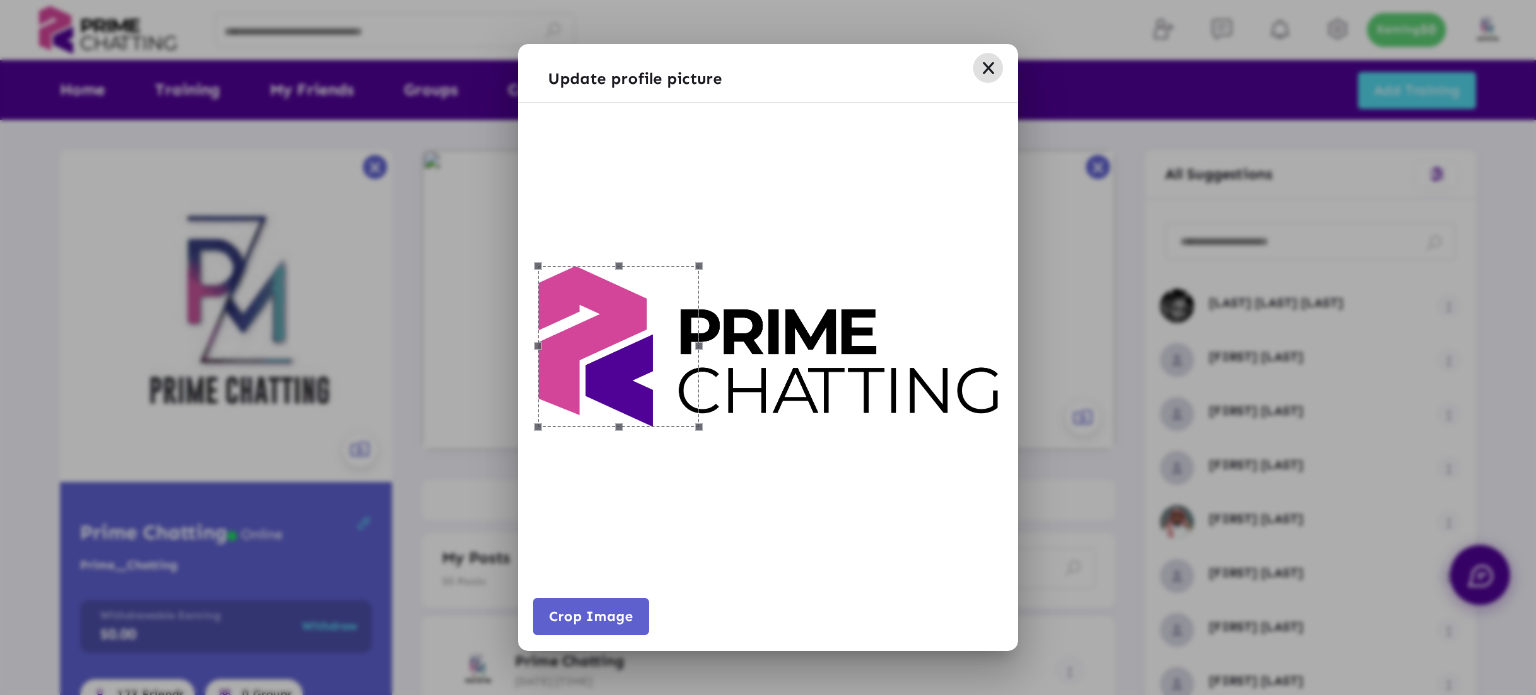 drag, startPoint x: 725, startPoint y: 343, endPoint x: 545, endPoint y: 347, distance: 180.04443 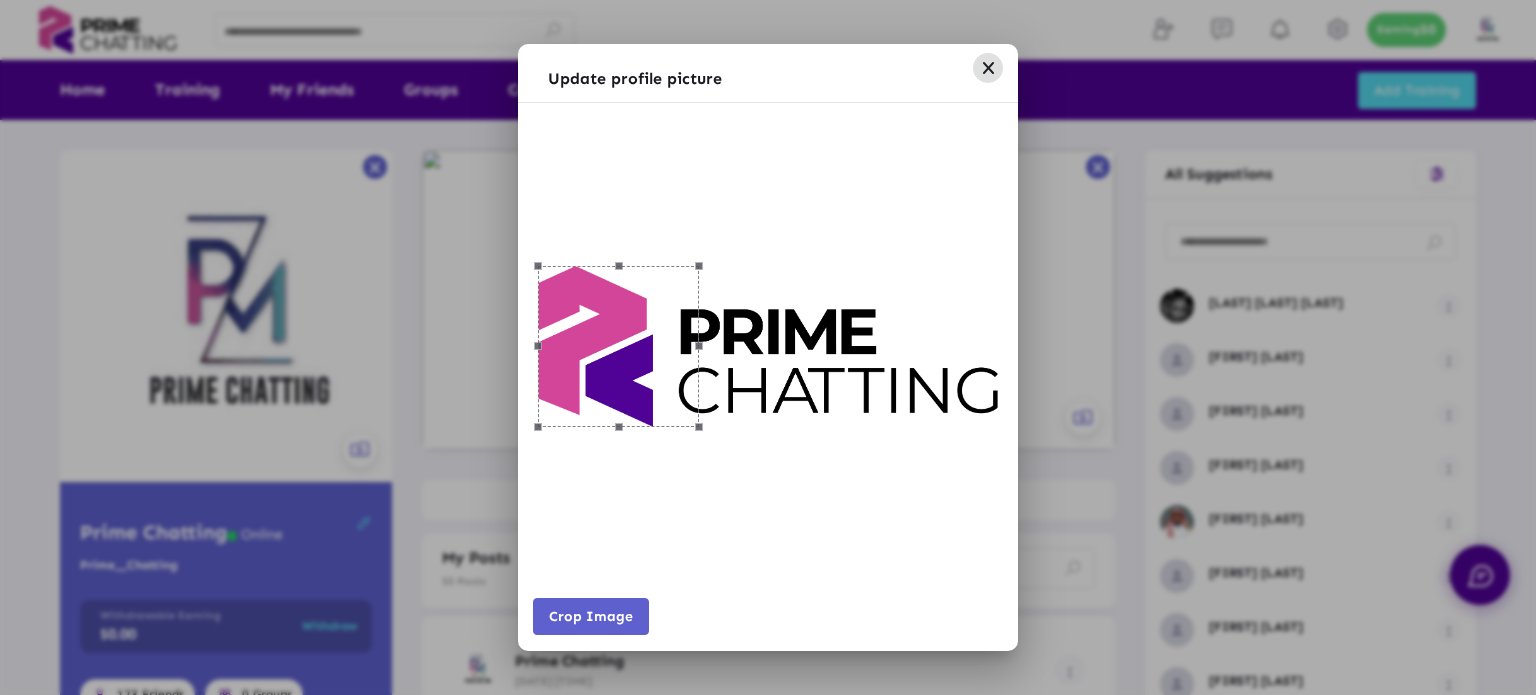 drag, startPoint x: 700, startPoint y: 343, endPoint x: 705, endPoint y: 407, distance: 64.195015 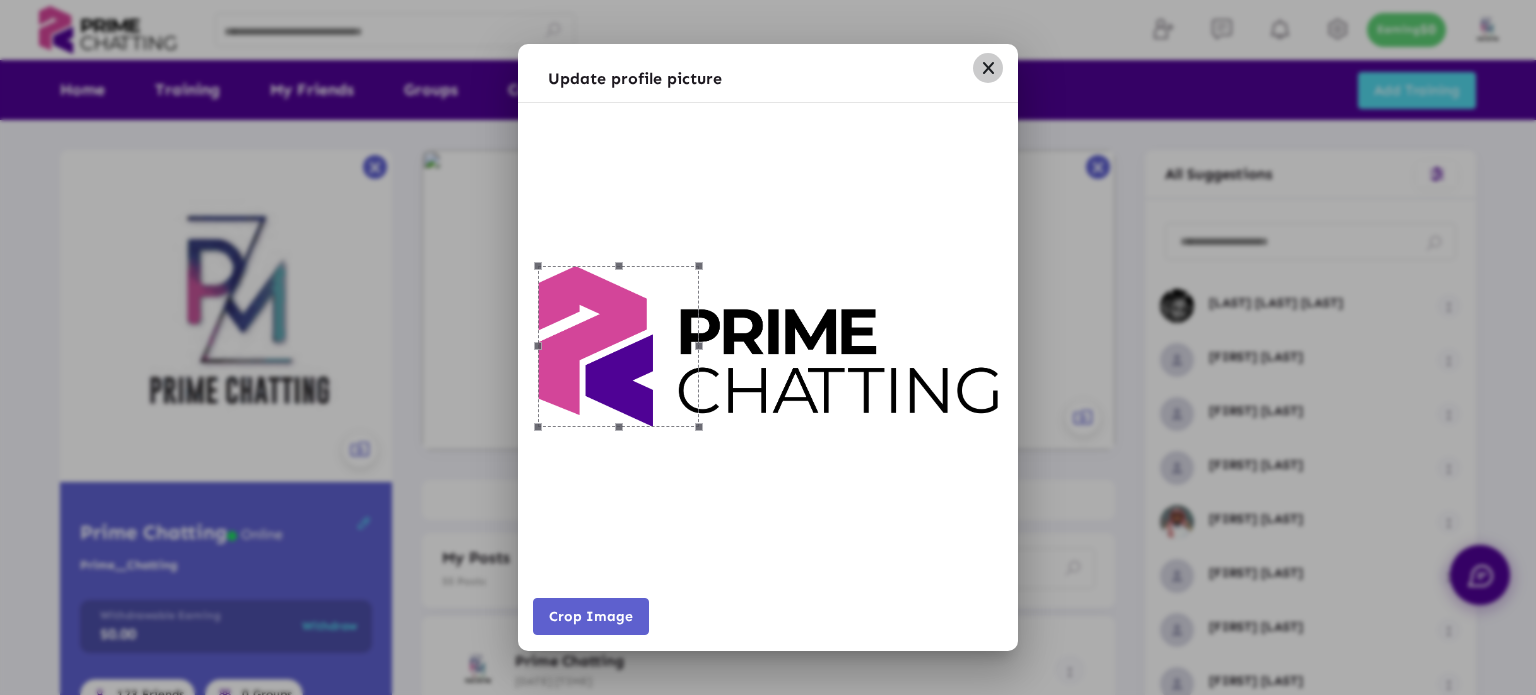 click at bounding box center (988, 68) 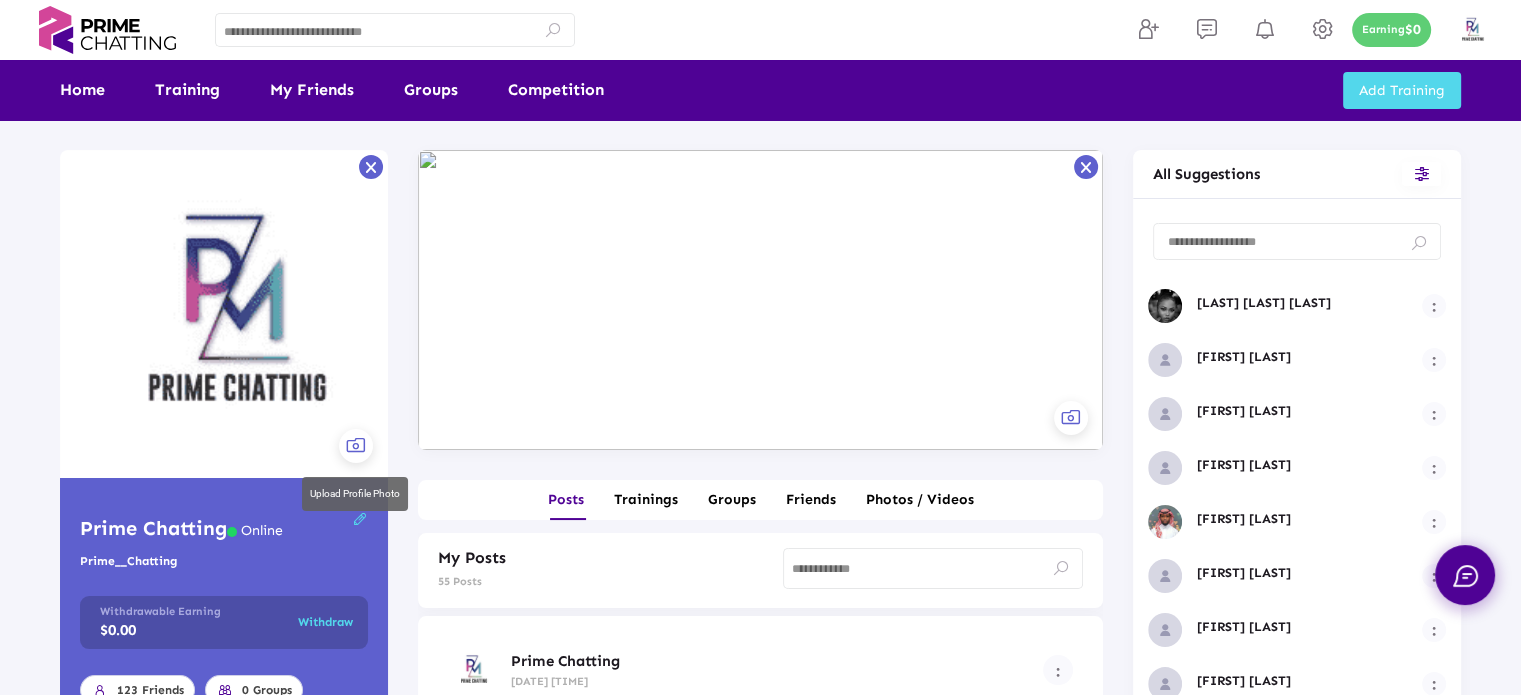 click 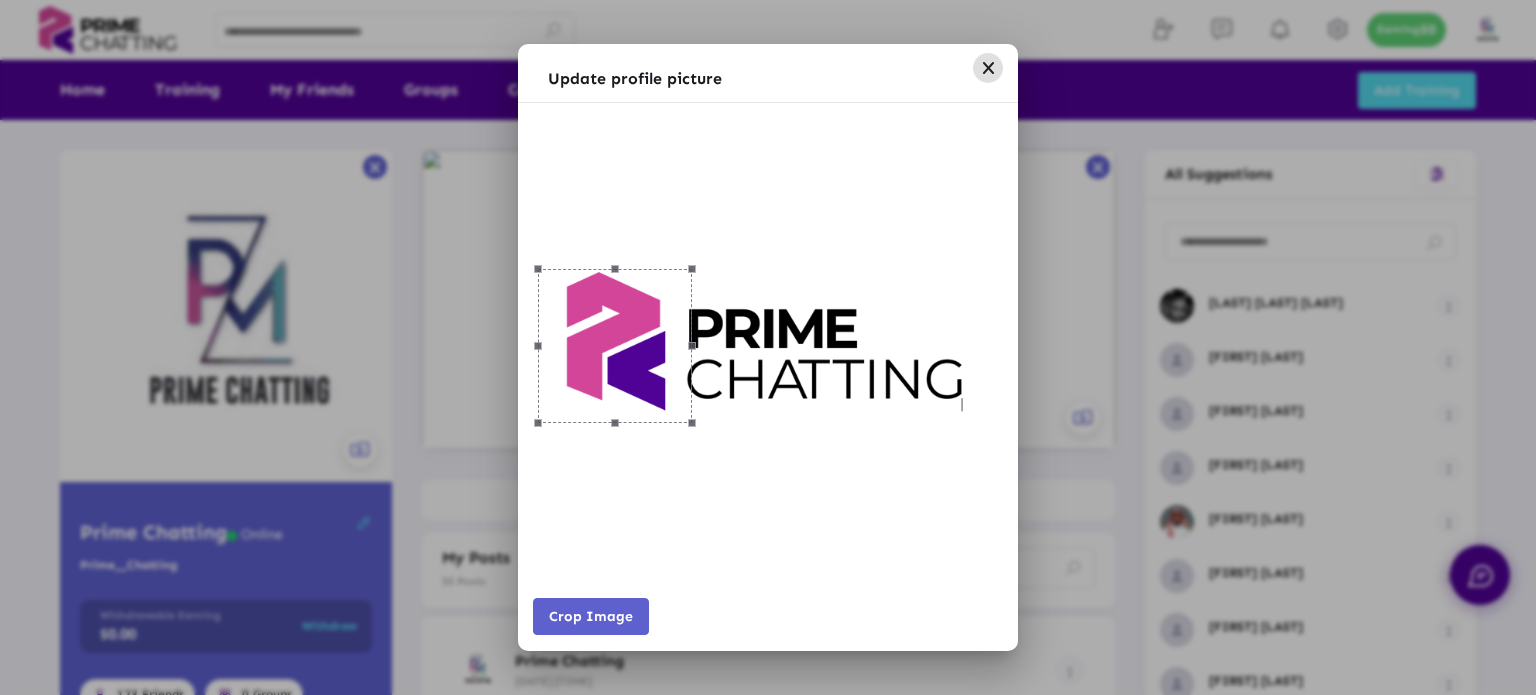 drag, startPoint x: 816, startPoint y: 333, endPoint x: 637, endPoint y: 334, distance: 179.00279 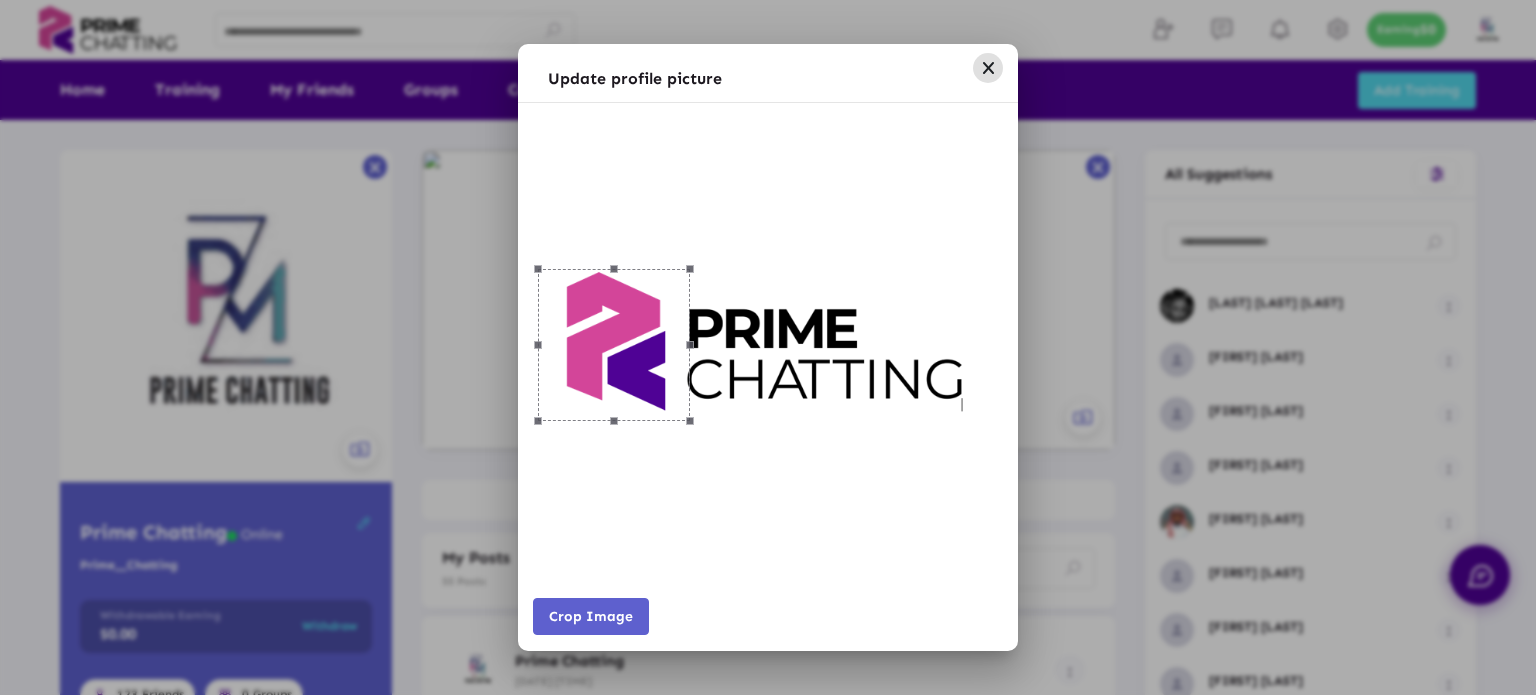 click at bounding box center [690, 345] 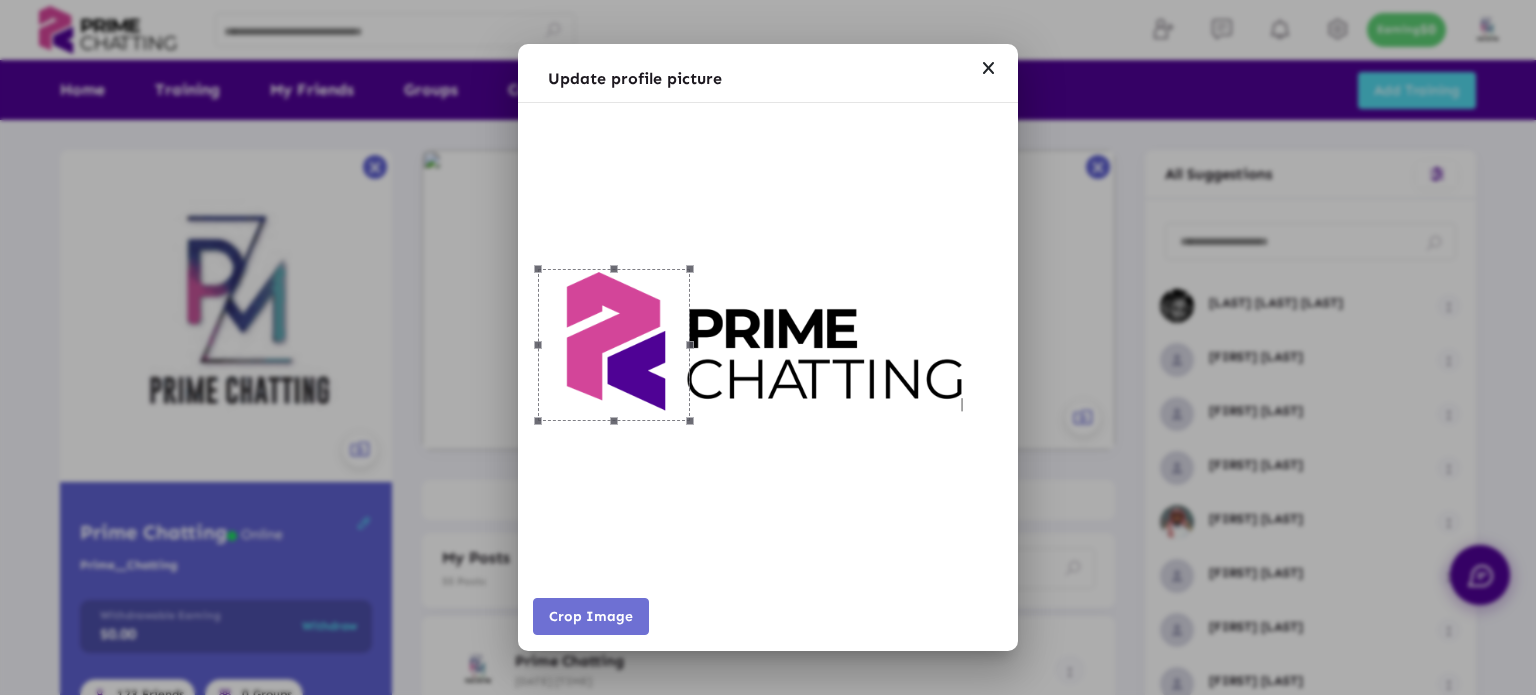 click on "Crop Image" at bounding box center [591, 616] 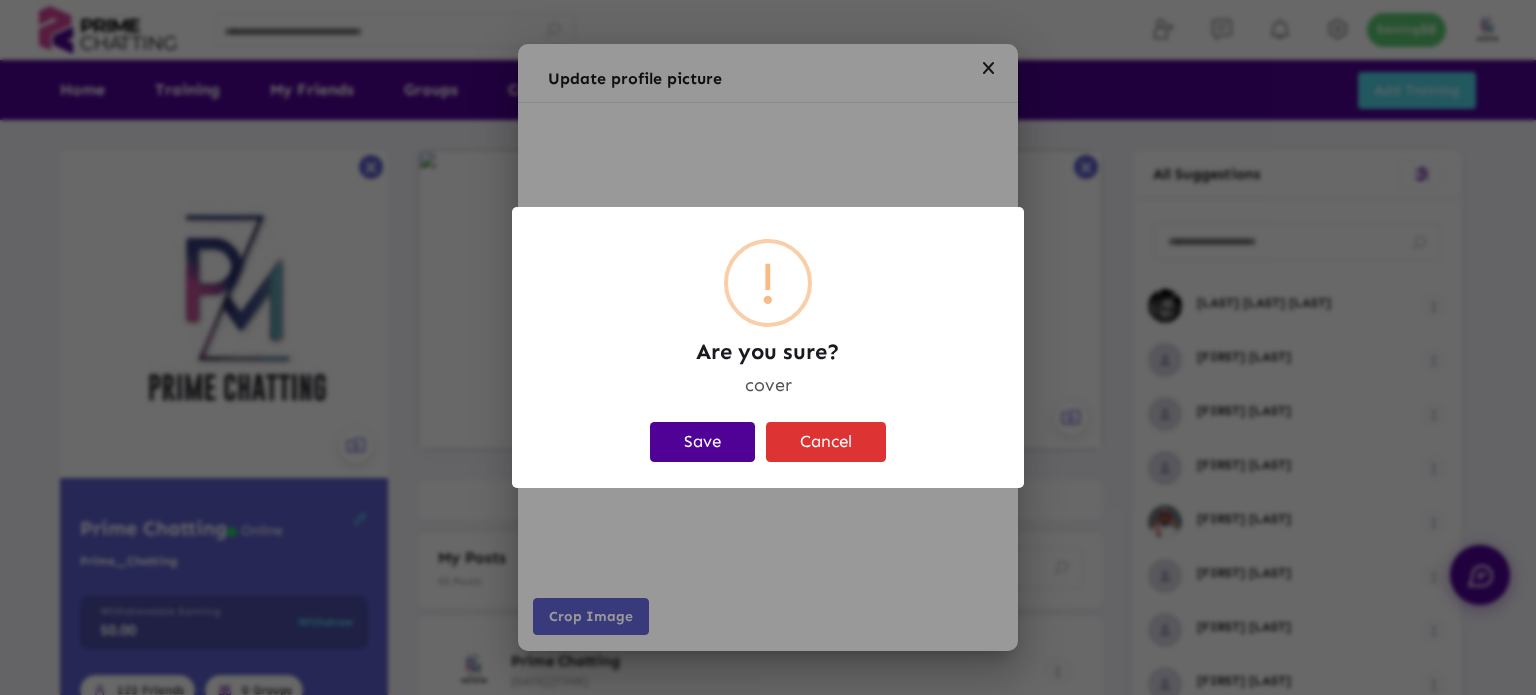 click on "Save" at bounding box center [702, 442] 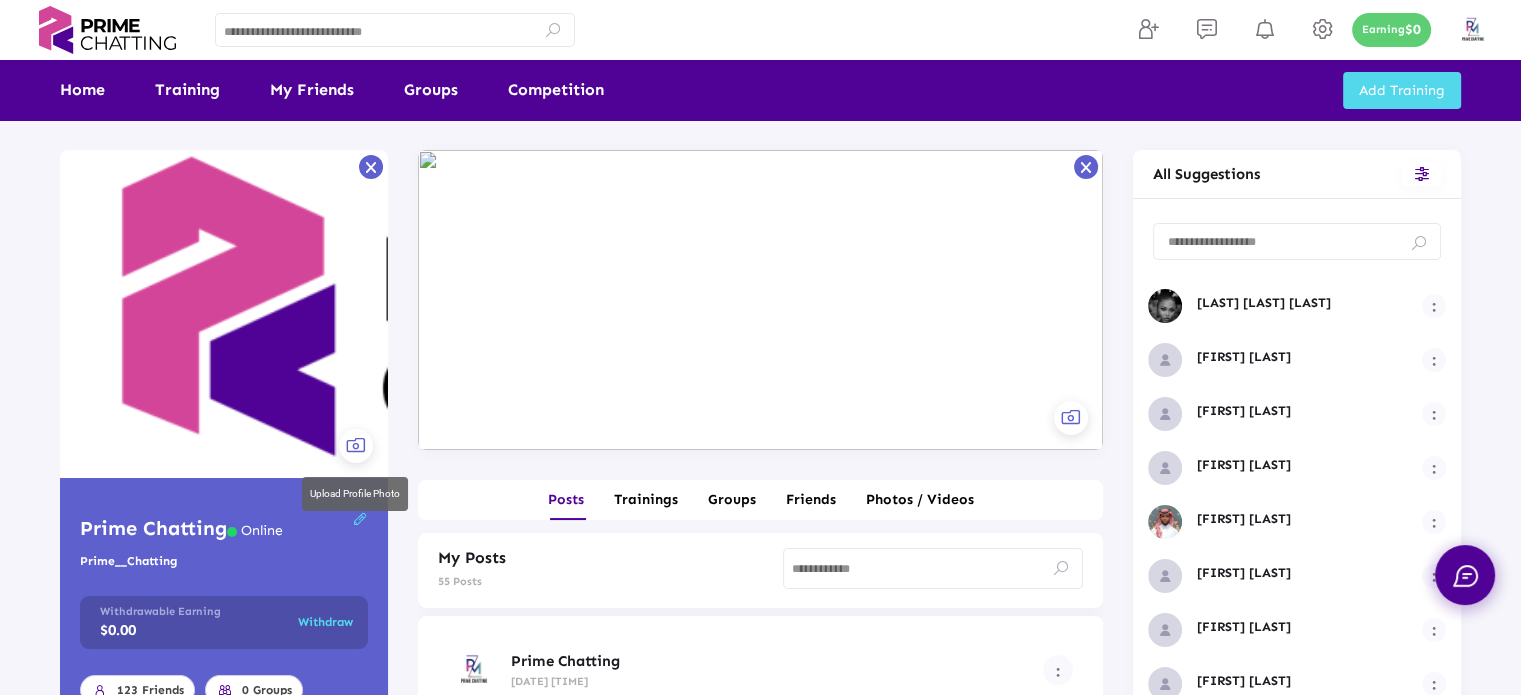 click 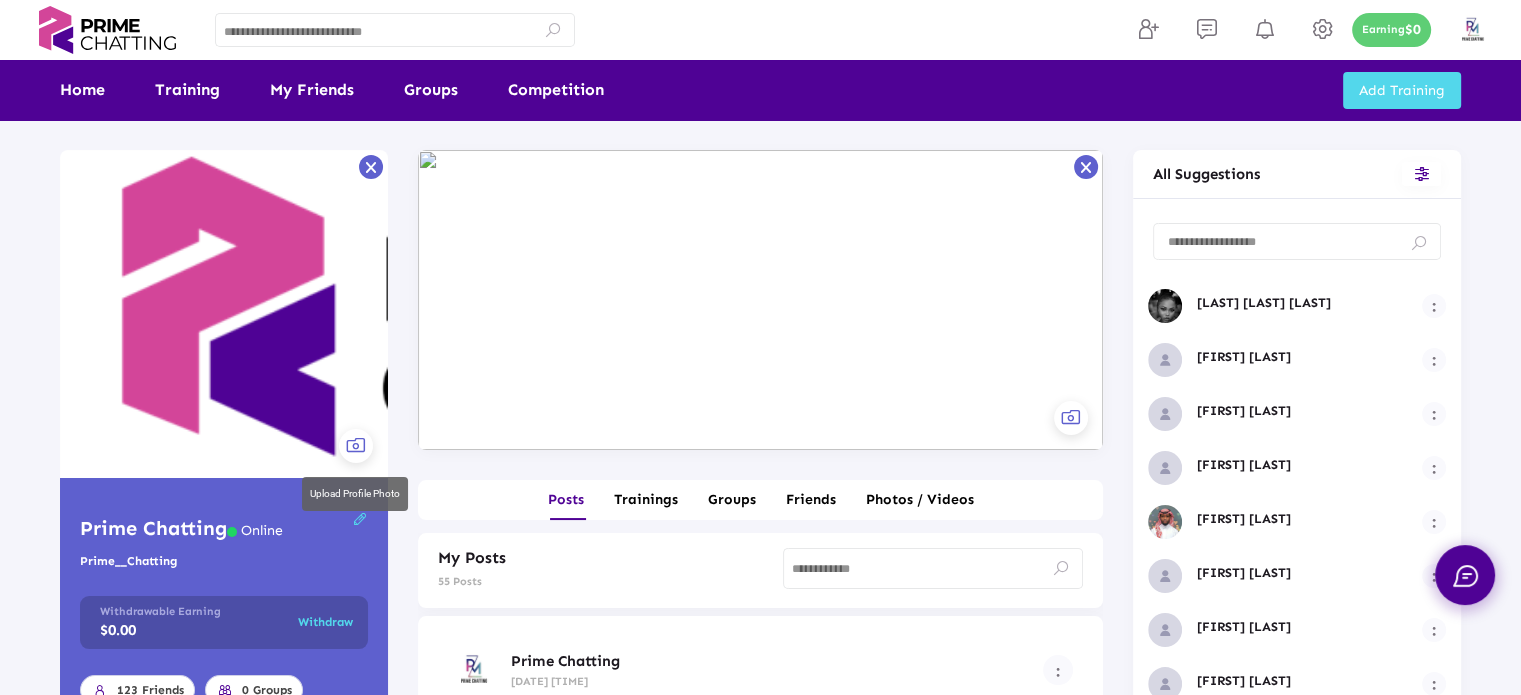 click 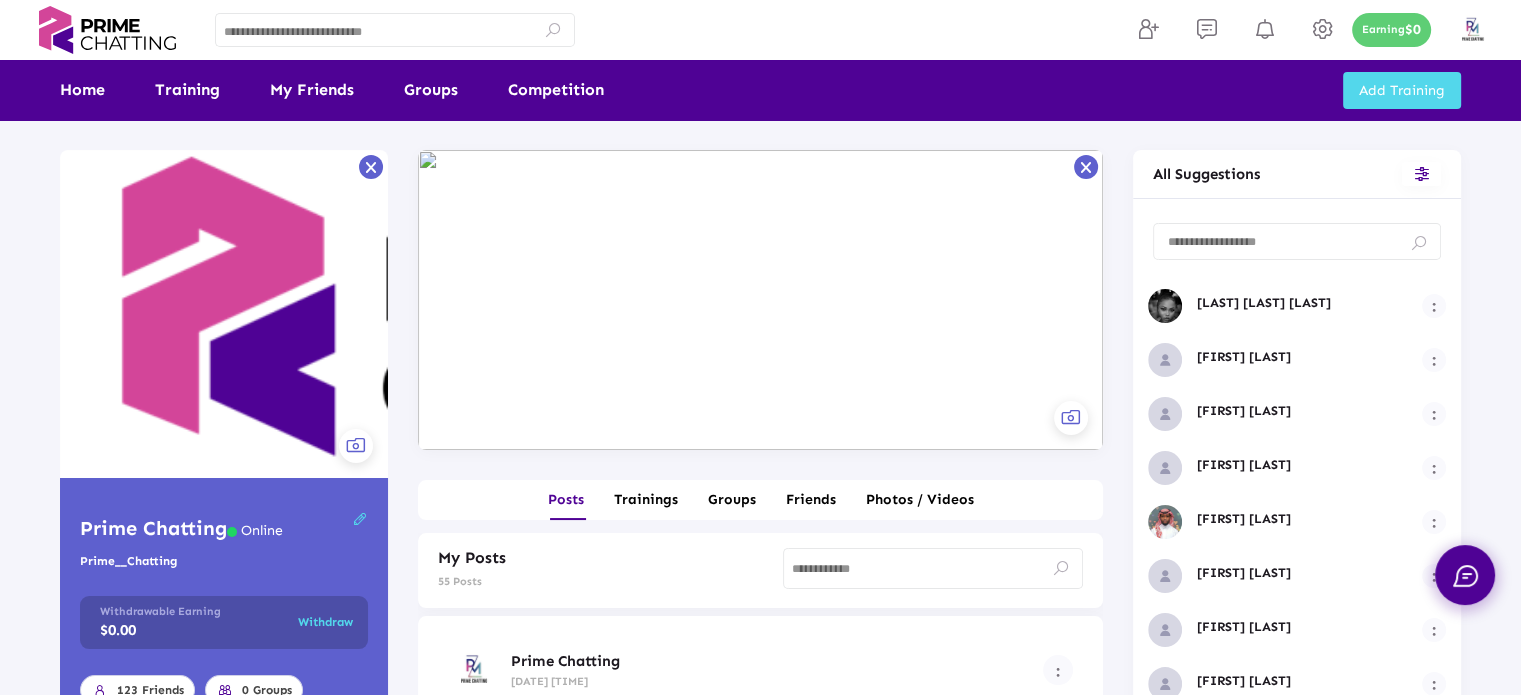 click on "Earning $0  Add Training" at bounding box center (1057, 90) 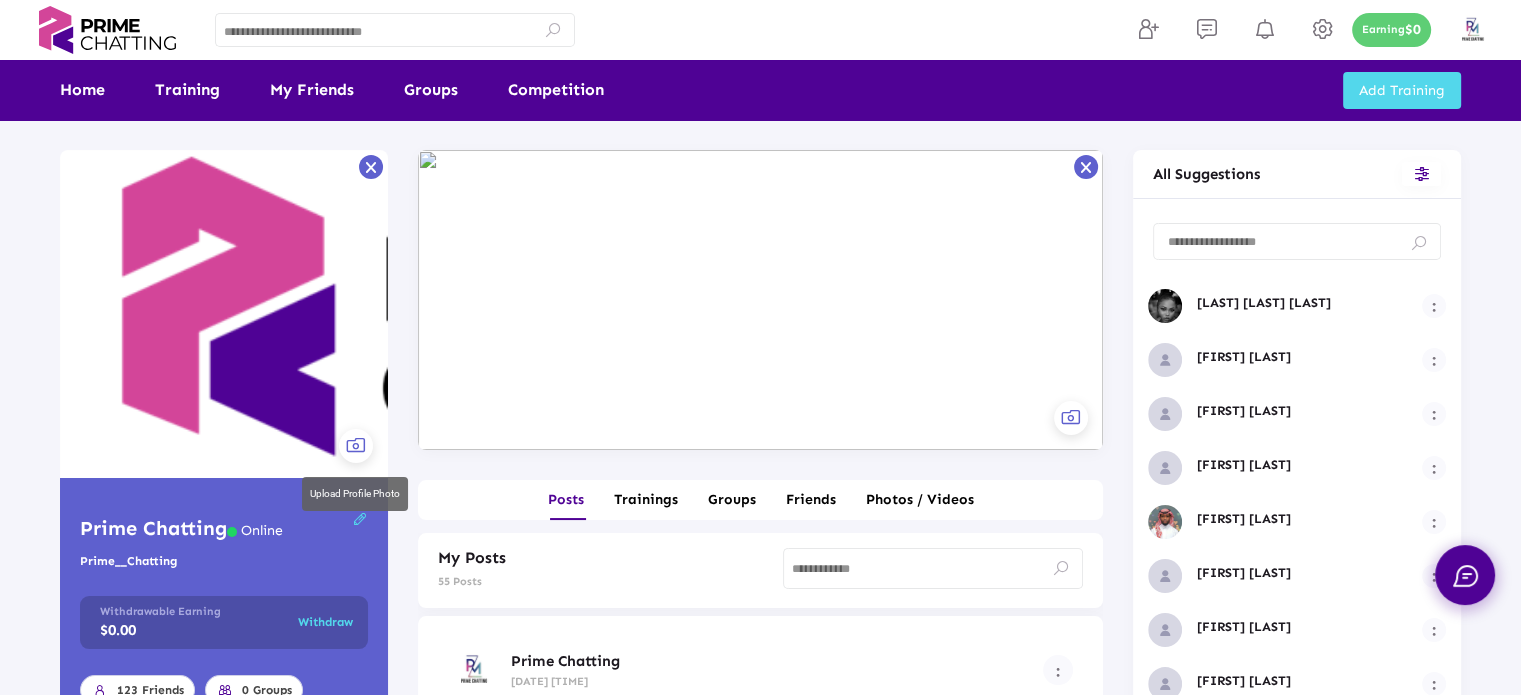 click 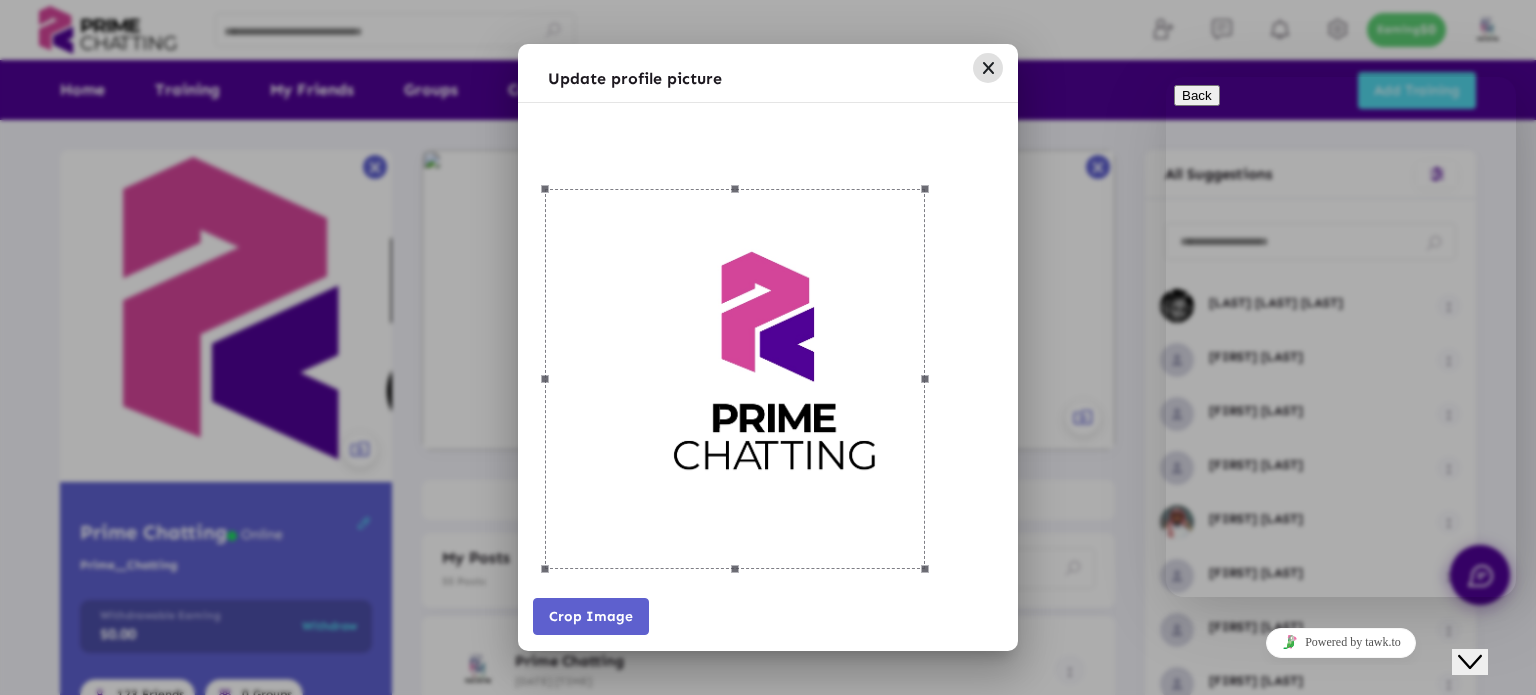 drag, startPoint x: 986, startPoint y: 119, endPoint x: 909, endPoint y: 202, distance: 113.216606 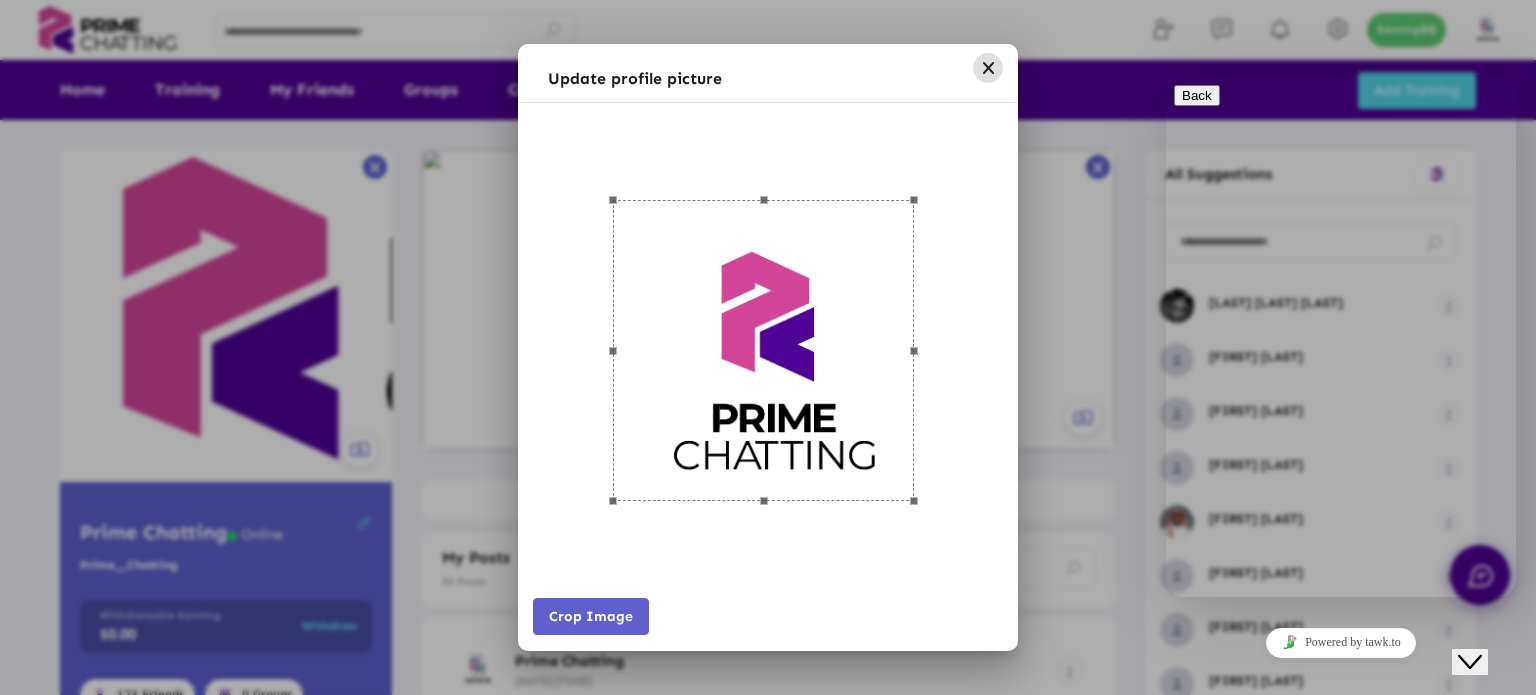 drag, startPoint x: 548, startPoint y: 568, endPoint x: 616, endPoint y: 520, distance: 83.23461 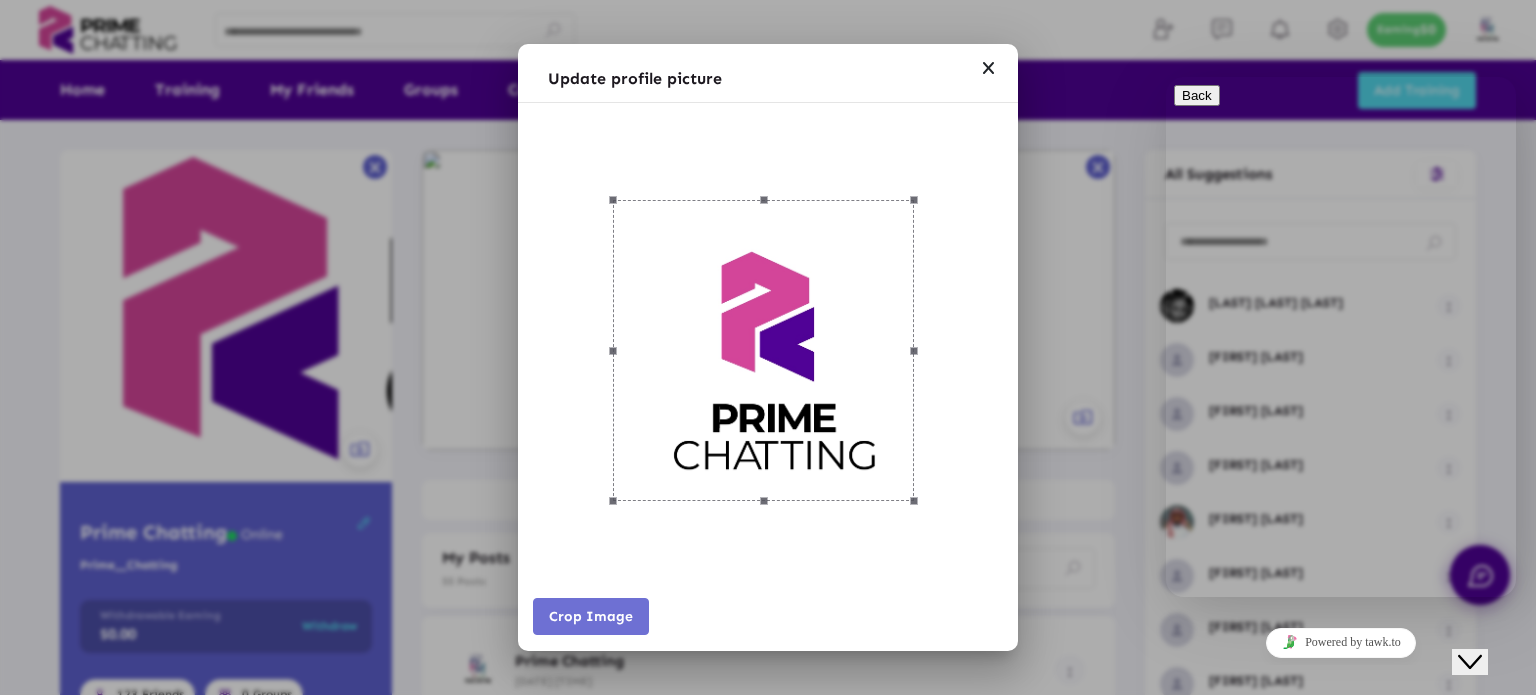 click on "Crop Image" at bounding box center [591, 616] 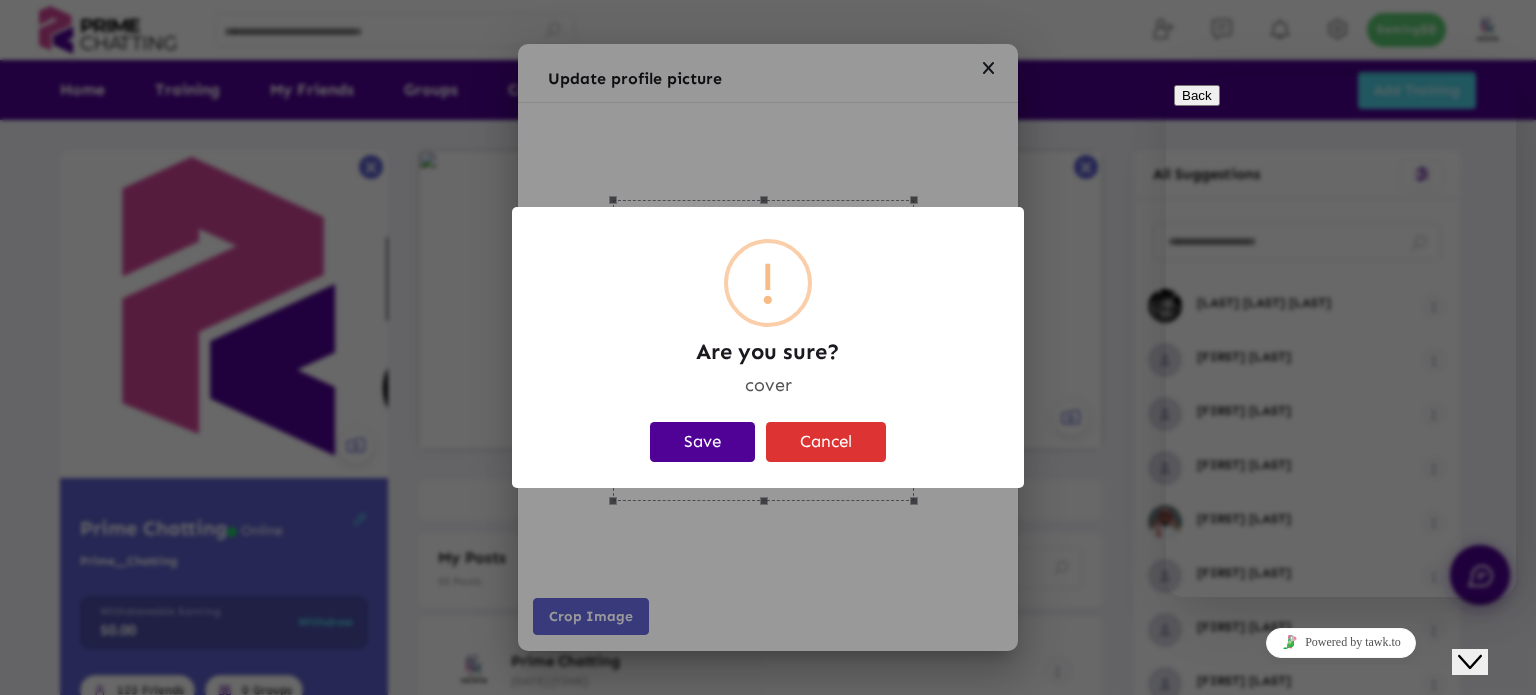 click on "Save" at bounding box center [702, 442] 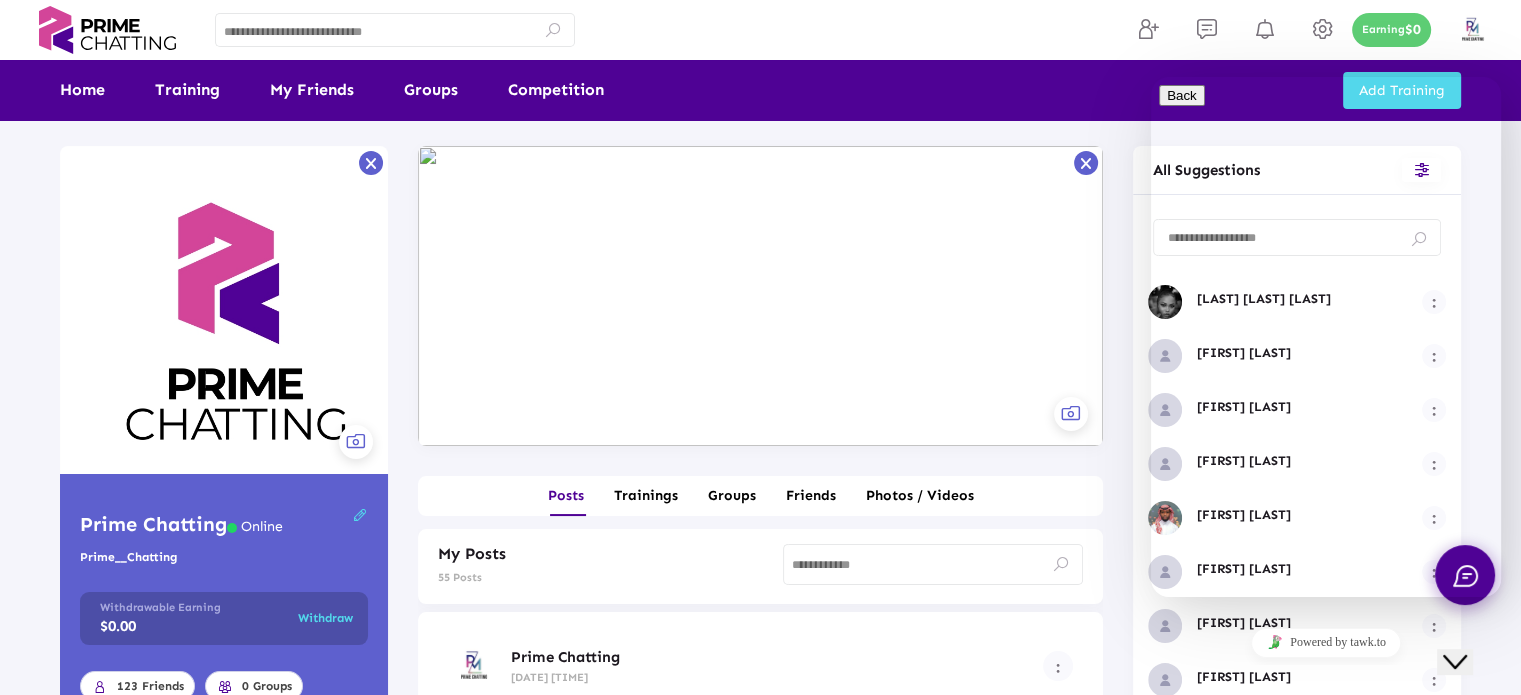 scroll, scrollTop: 0, scrollLeft: 0, axis: both 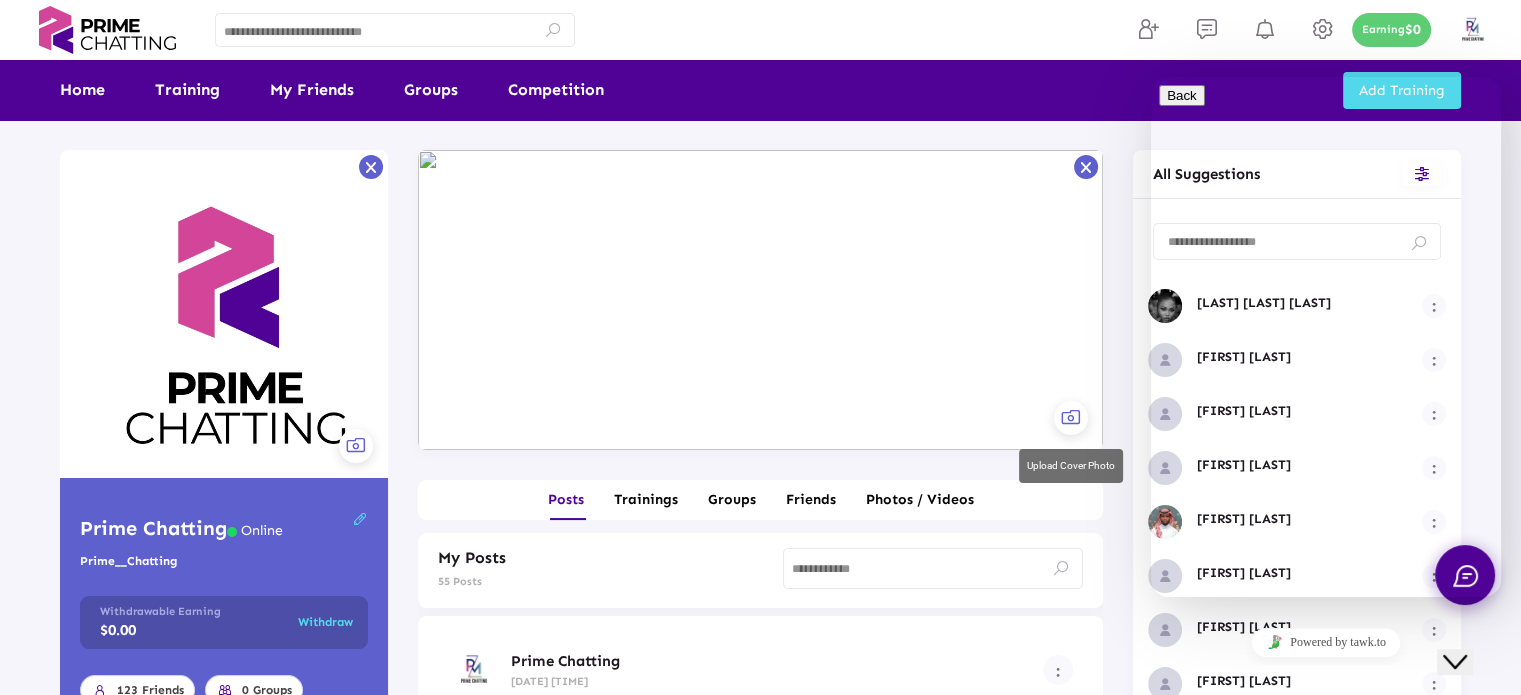 click 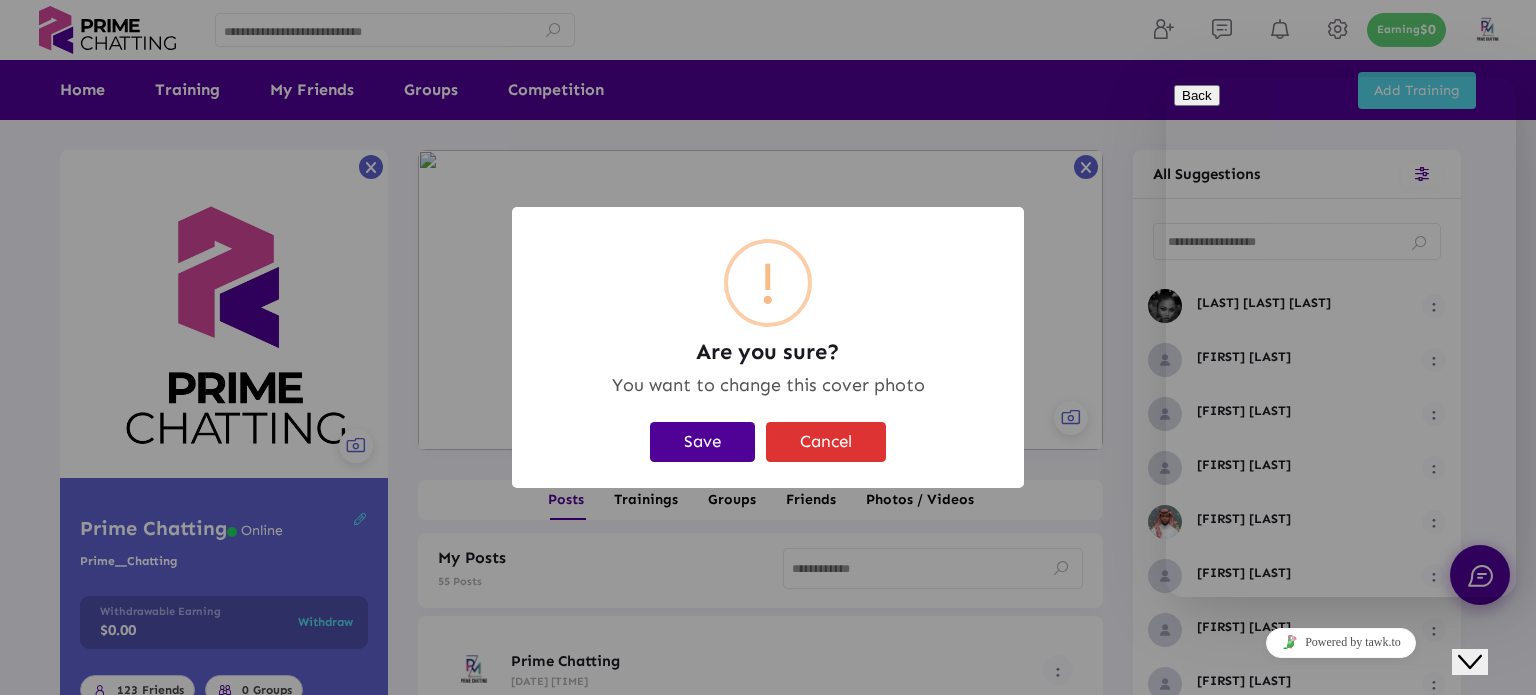 click on "Save" at bounding box center [702, 442] 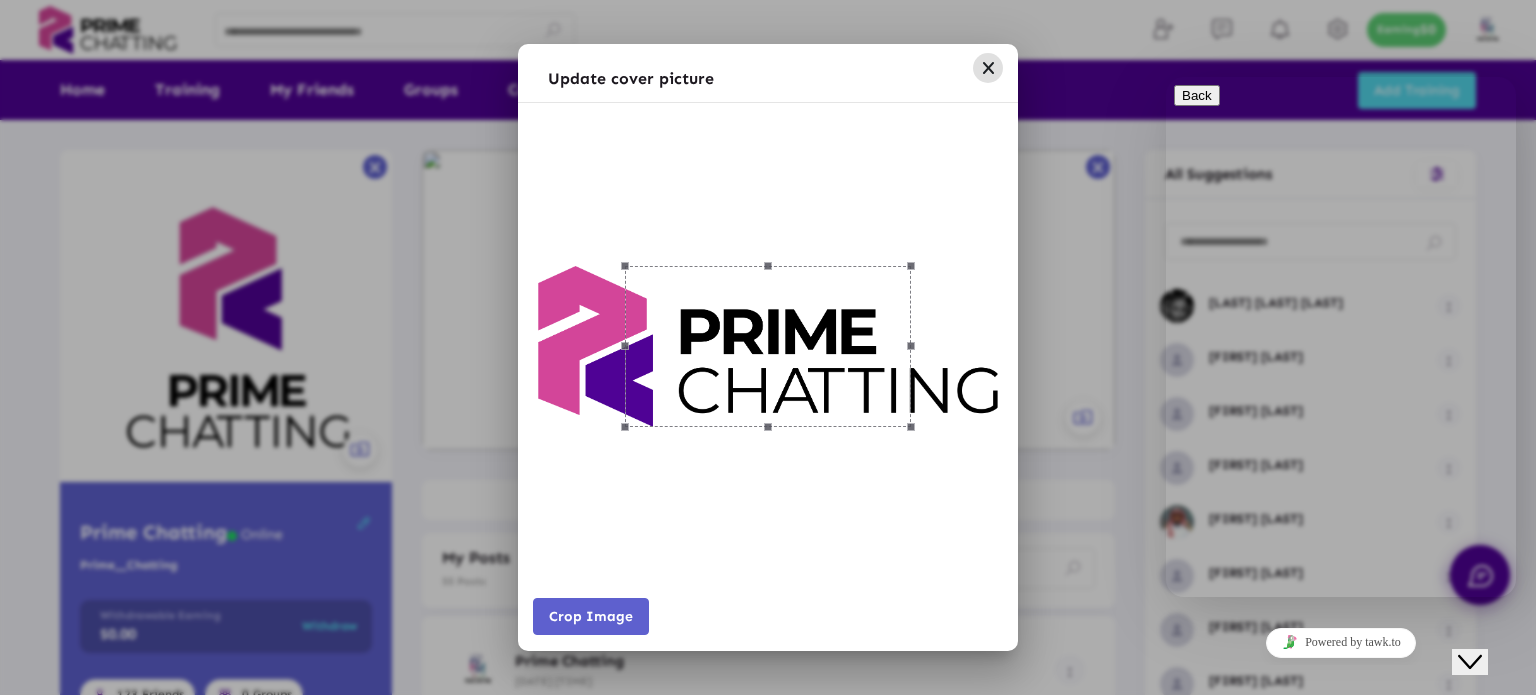 drag, startPoint x: 918, startPoint y: 417, endPoint x: 965, endPoint y: 411, distance: 47.38143 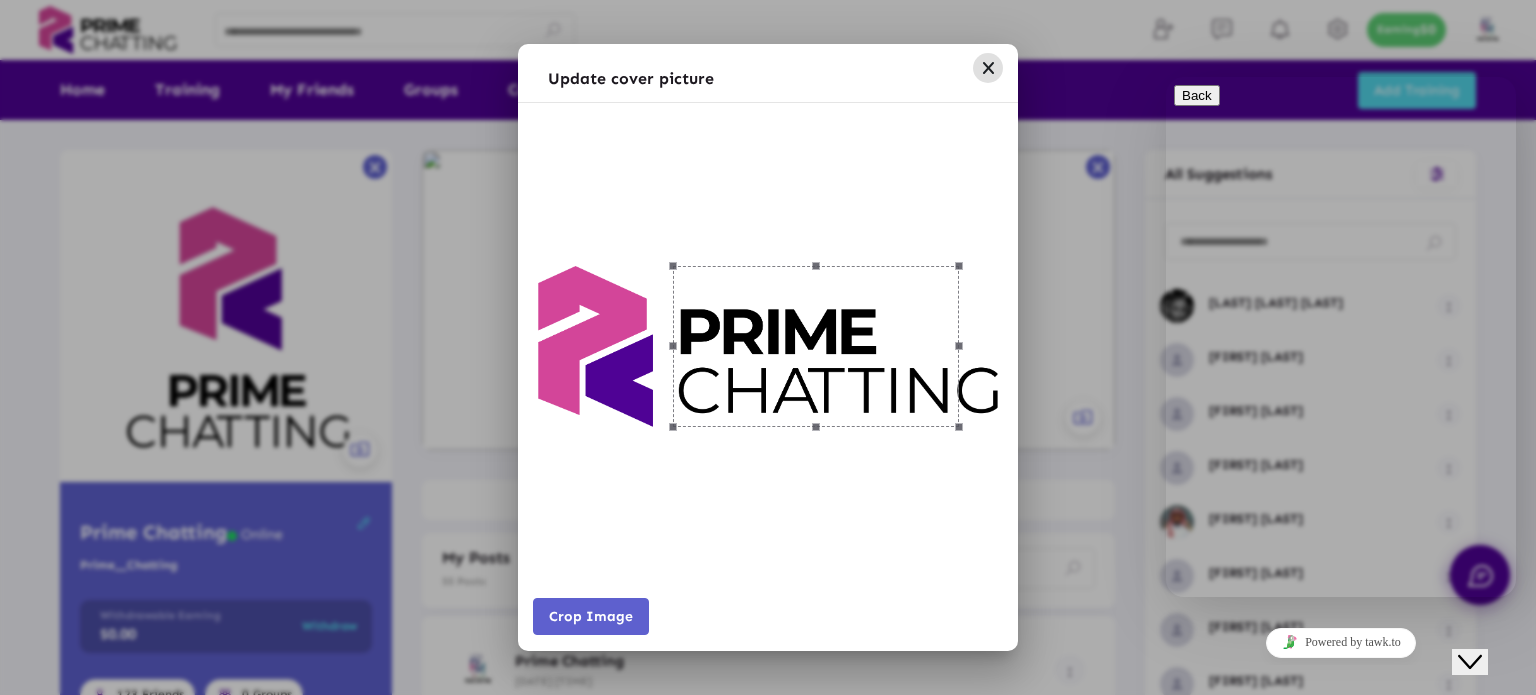 drag, startPoint x: 764, startPoint y: 353, endPoint x: 812, endPoint y: 366, distance: 49.729267 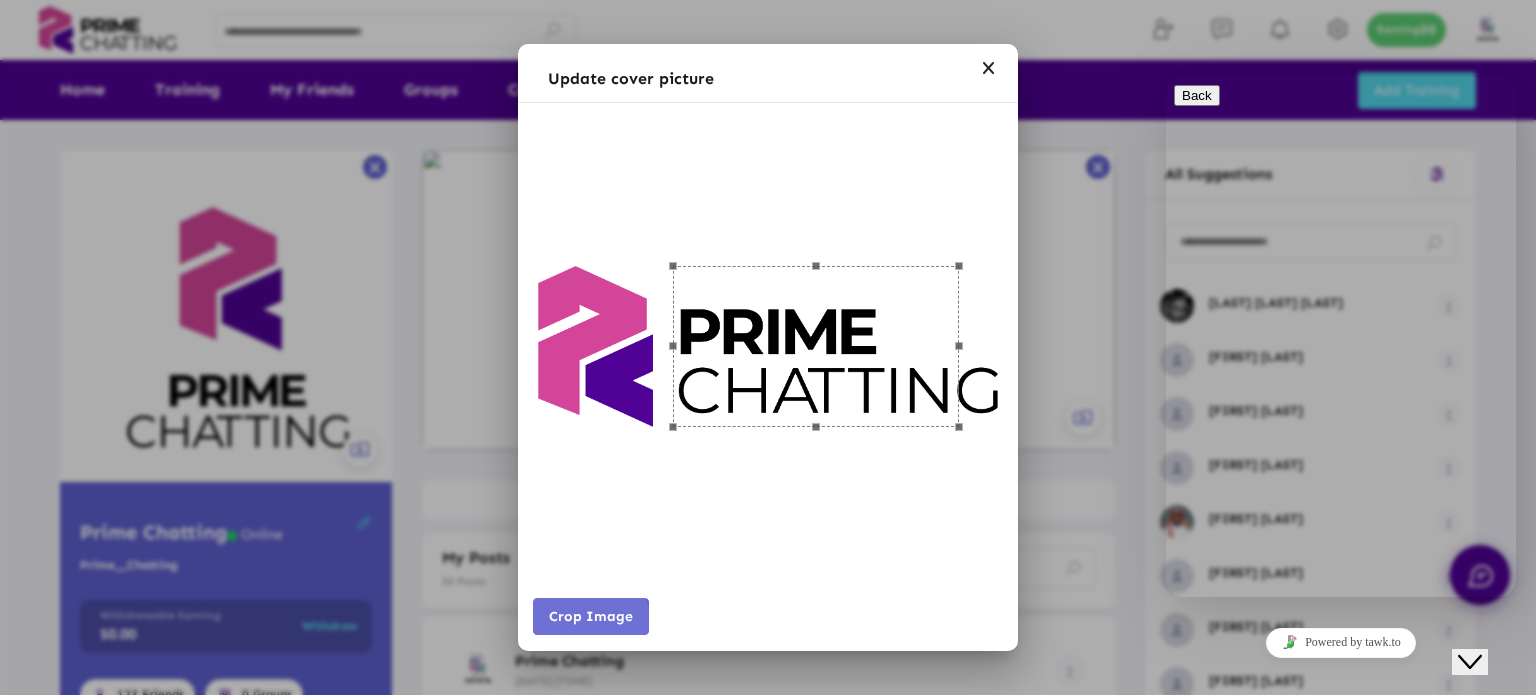 click on "Crop Image" at bounding box center (591, 616) 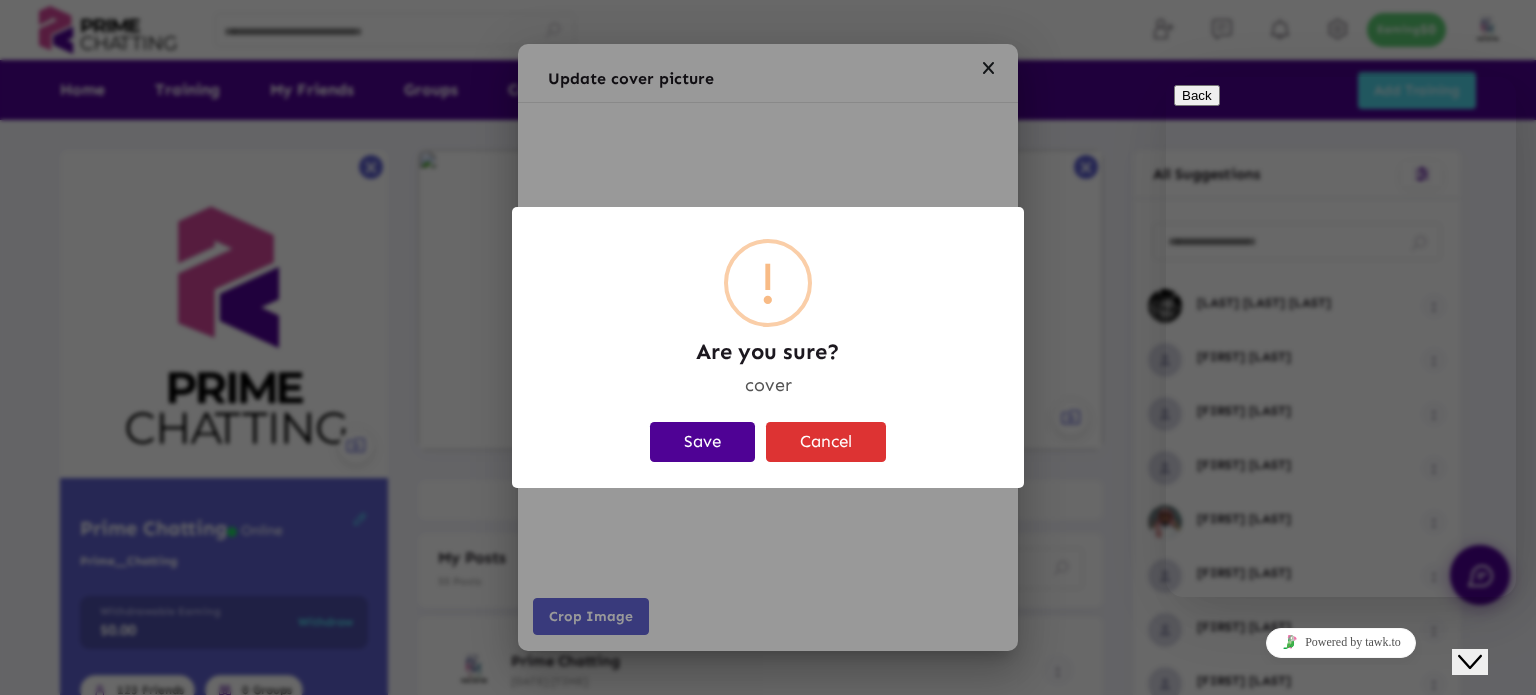 click on "Save" at bounding box center [702, 442] 